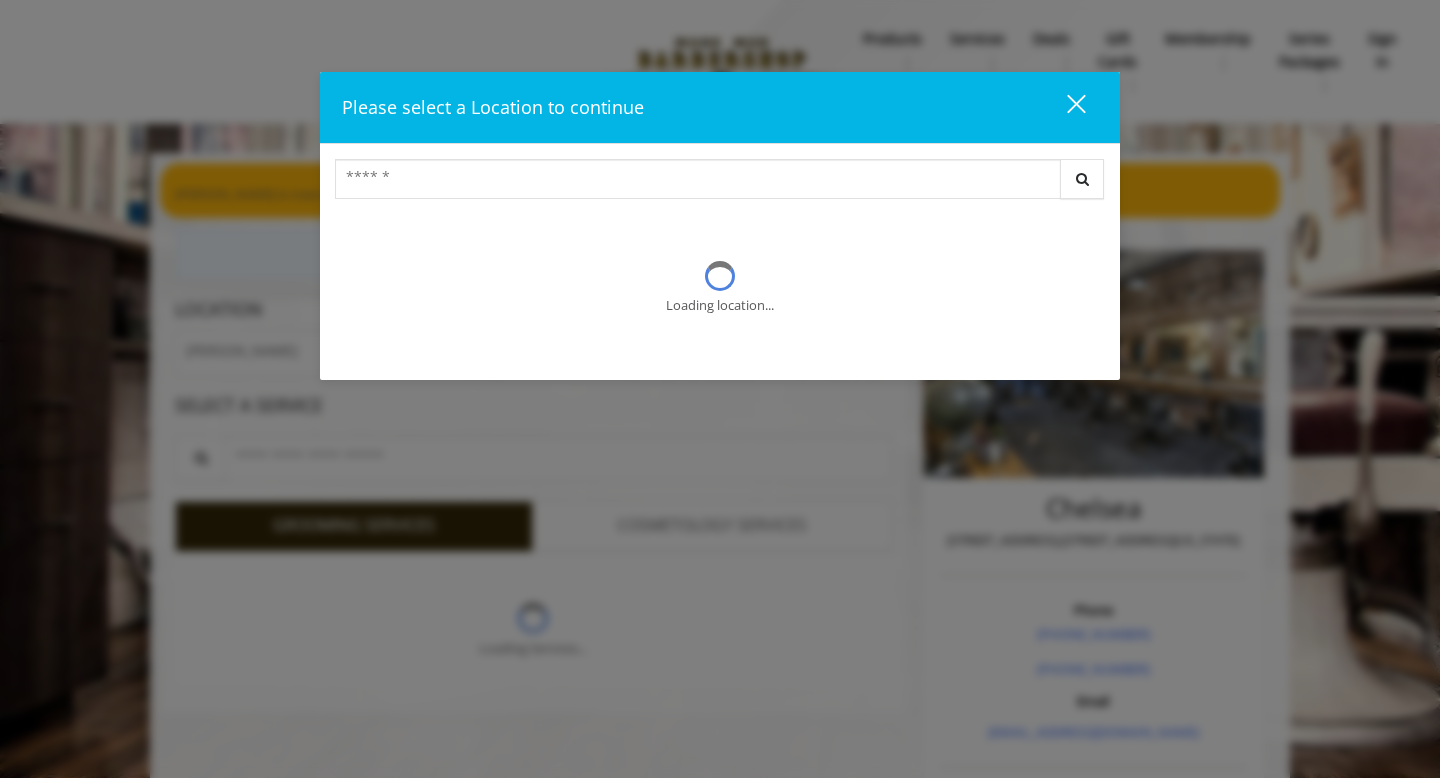 scroll, scrollTop: 0, scrollLeft: 0, axis: both 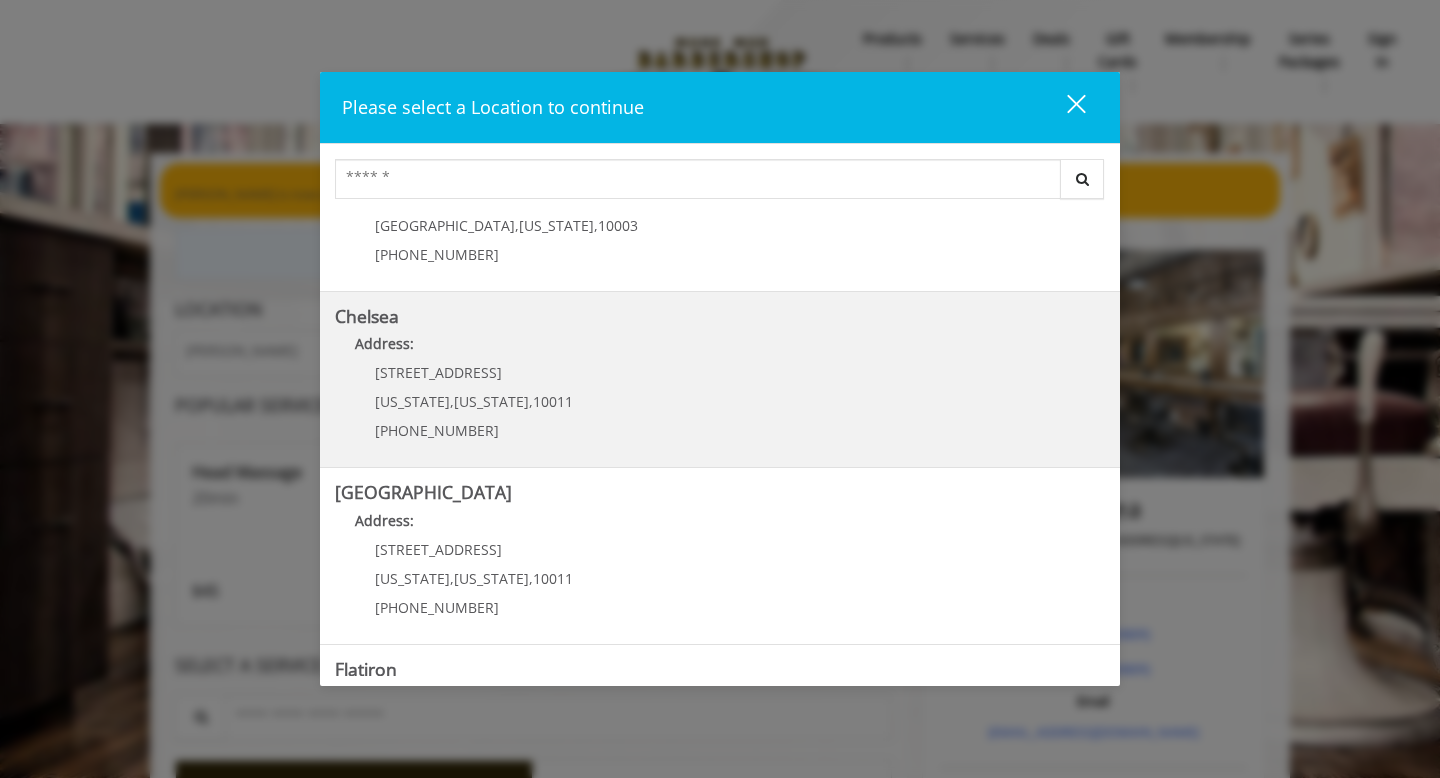 click on "Chelsea Address: 169/170  W 23rd St New York ,  New York ,  10011 (917) 639-3902" at bounding box center [720, 380] 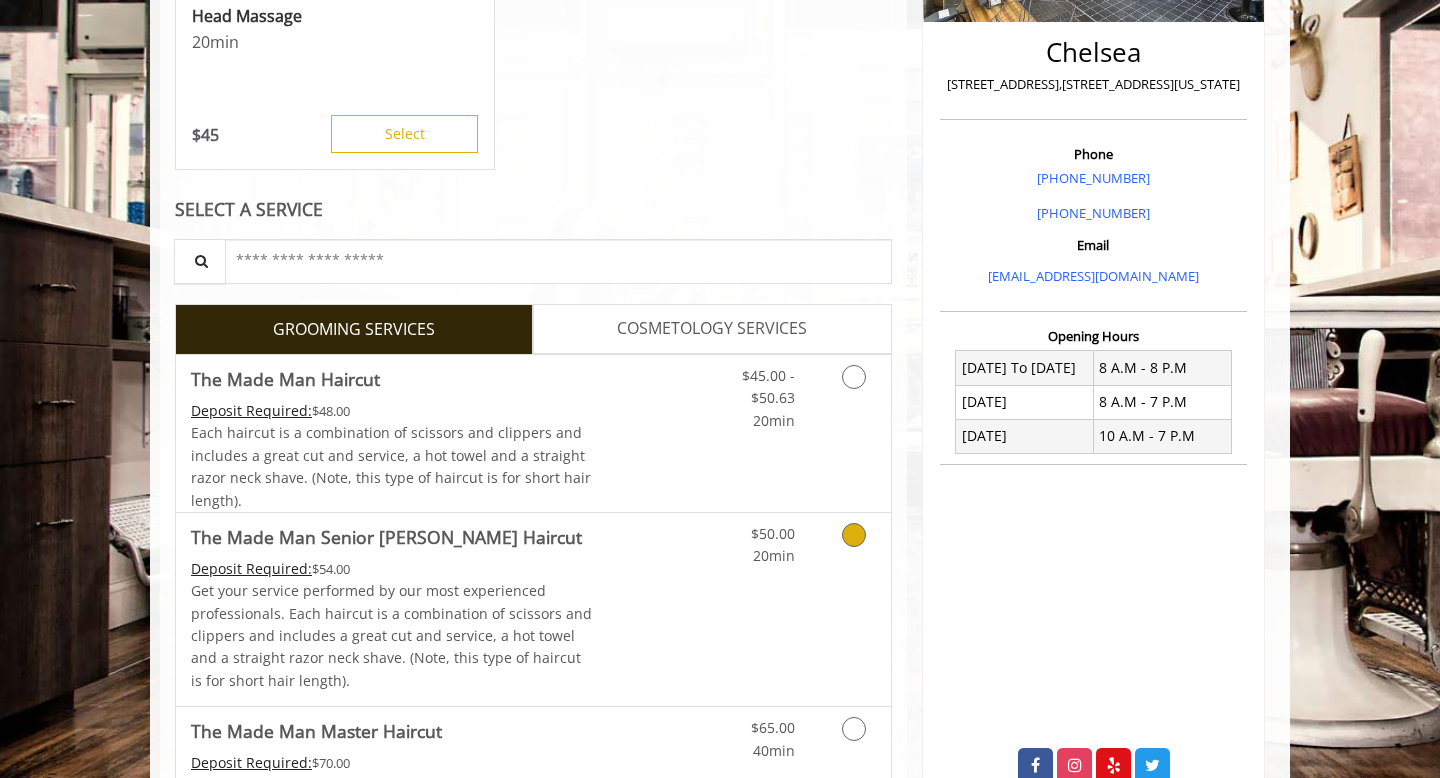 scroll, scrollTop: 451, scrollLeft: 0, axis: vertical 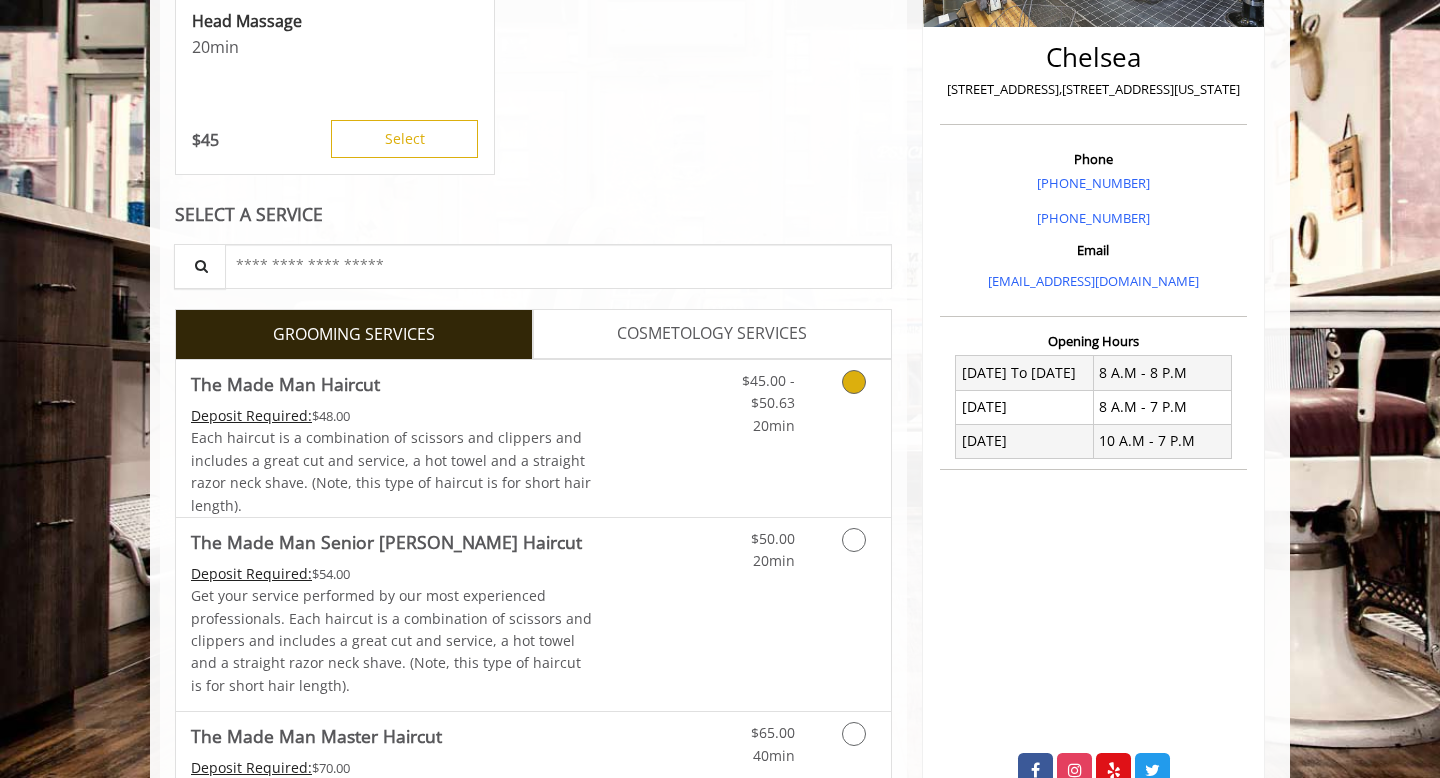 click on "$45.00 - $50.63 20min" at bounding box center (753, 398) 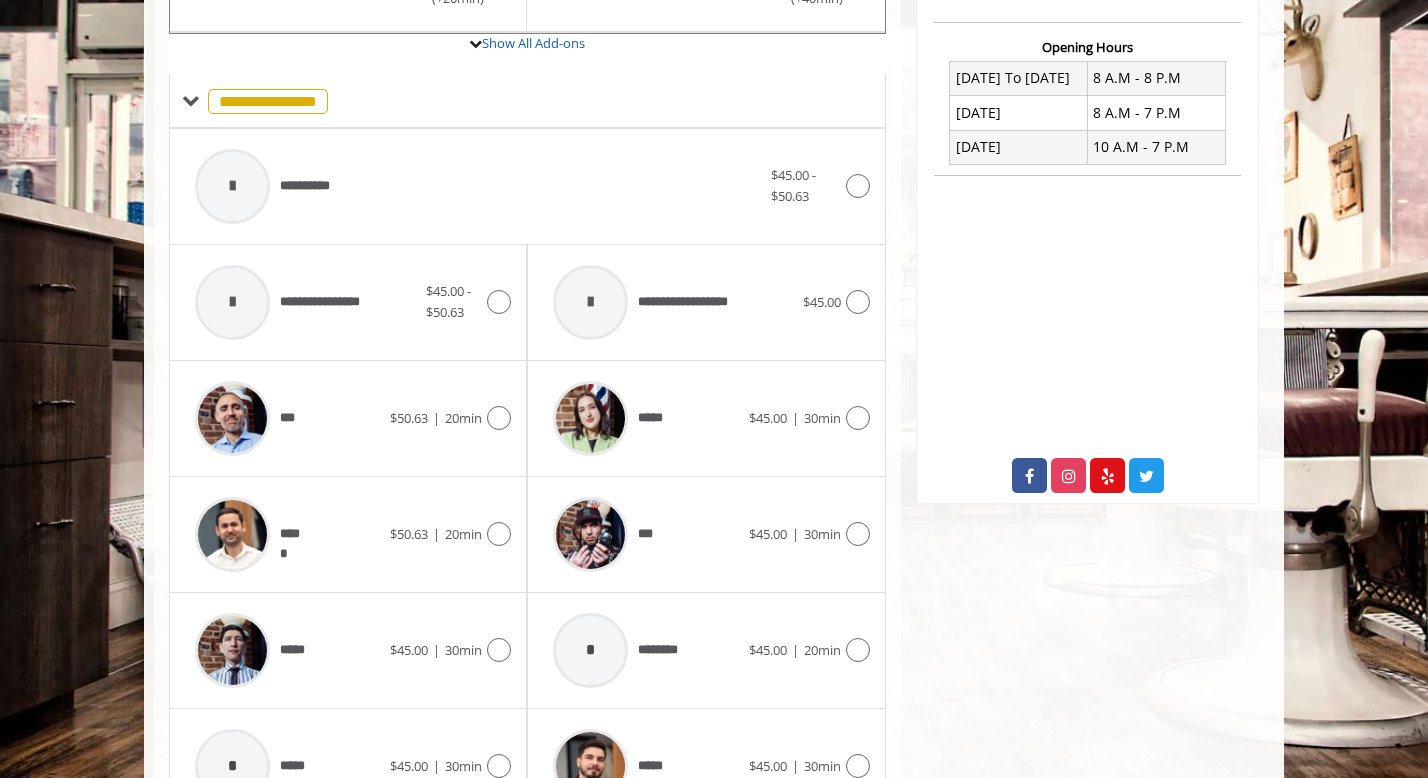 scroll, scrollTop: 716, scrollLeft: 0, axis: vertical 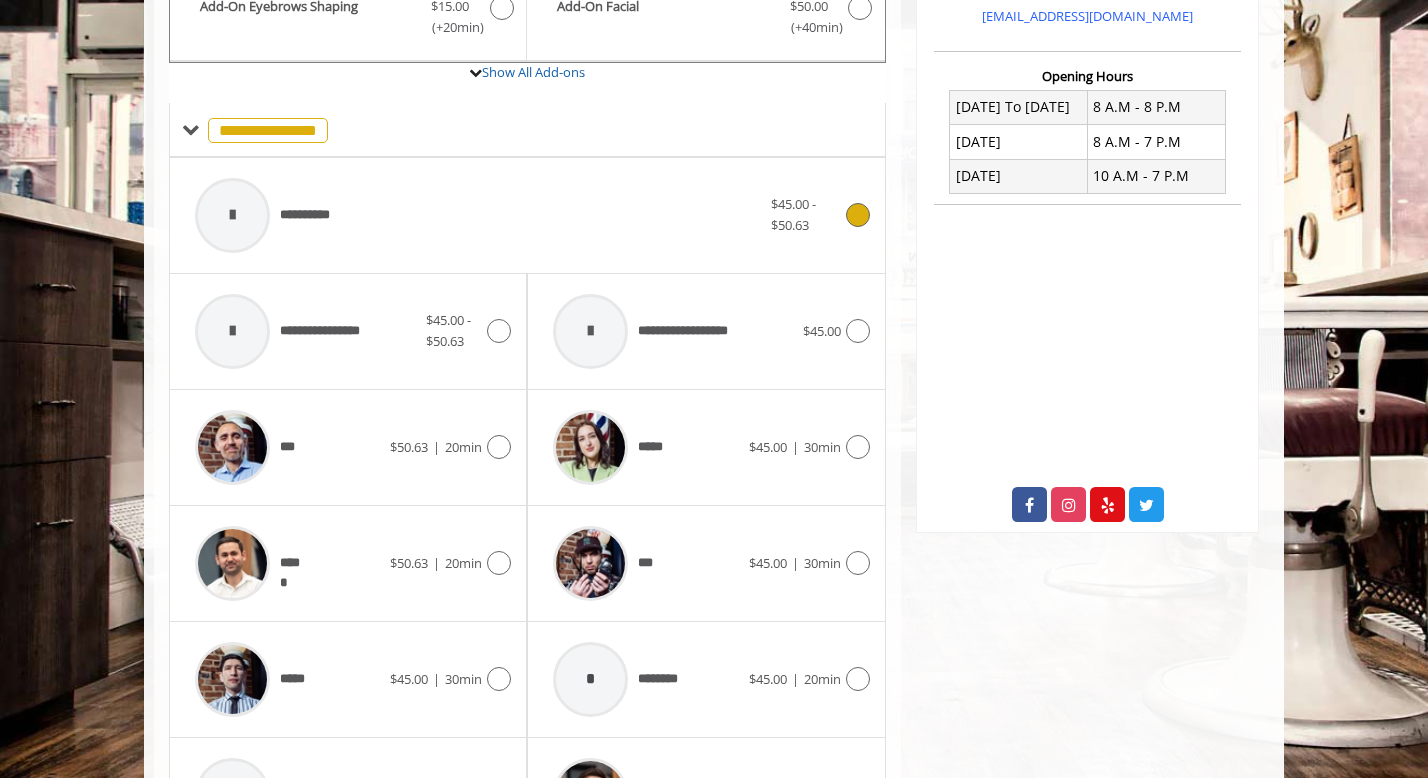 click on "**********" at bounding box center [478, 215] 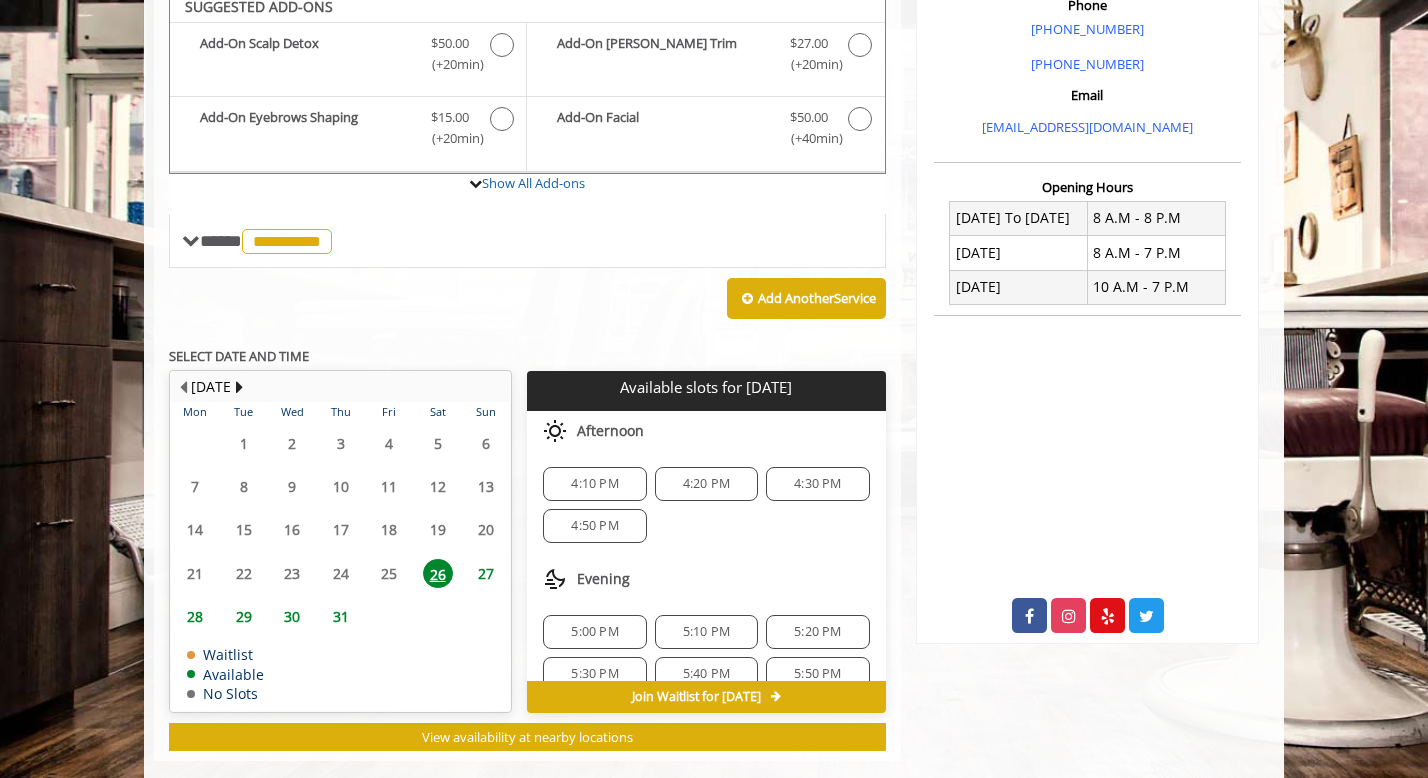 scroll, scrollTop: 615, scrollLeft: 0, axis: vertical 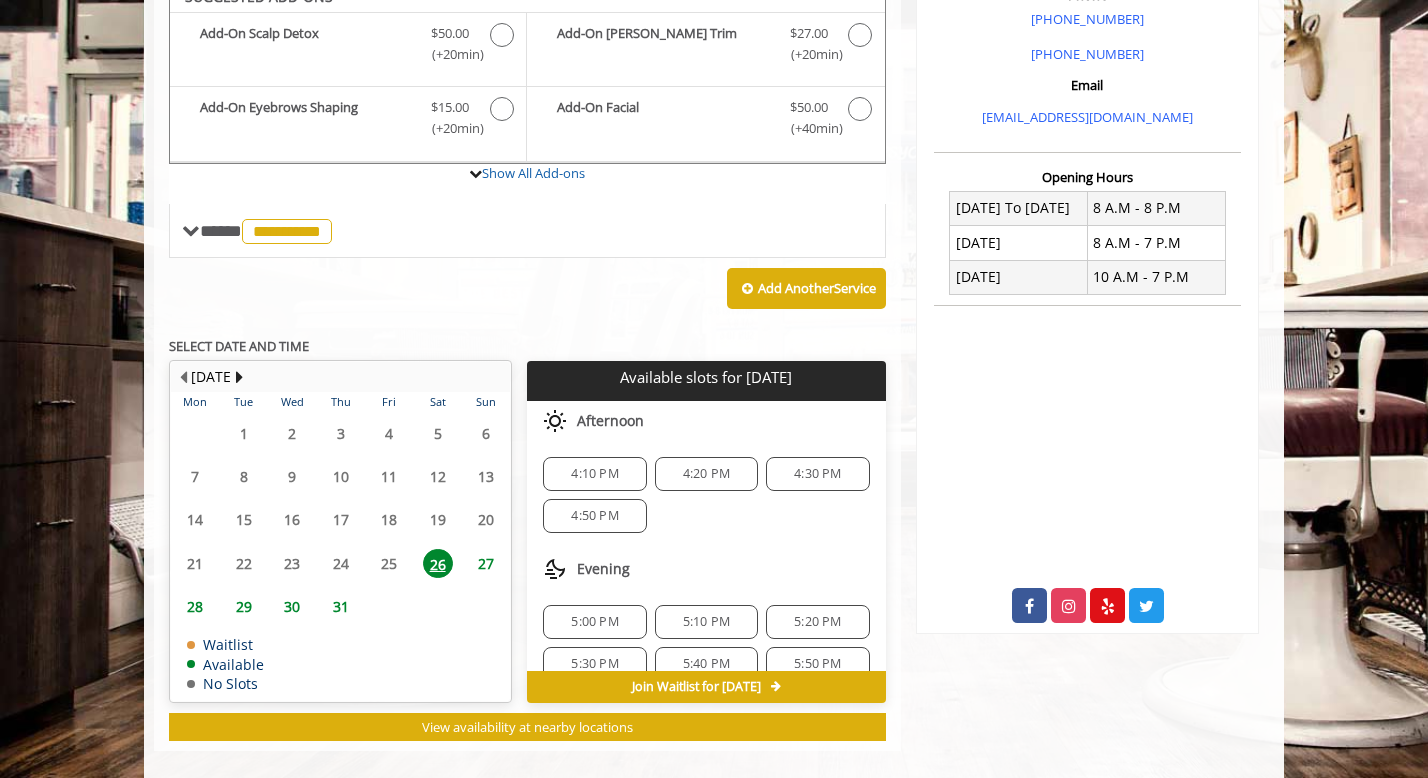 click on "4:50 PM" 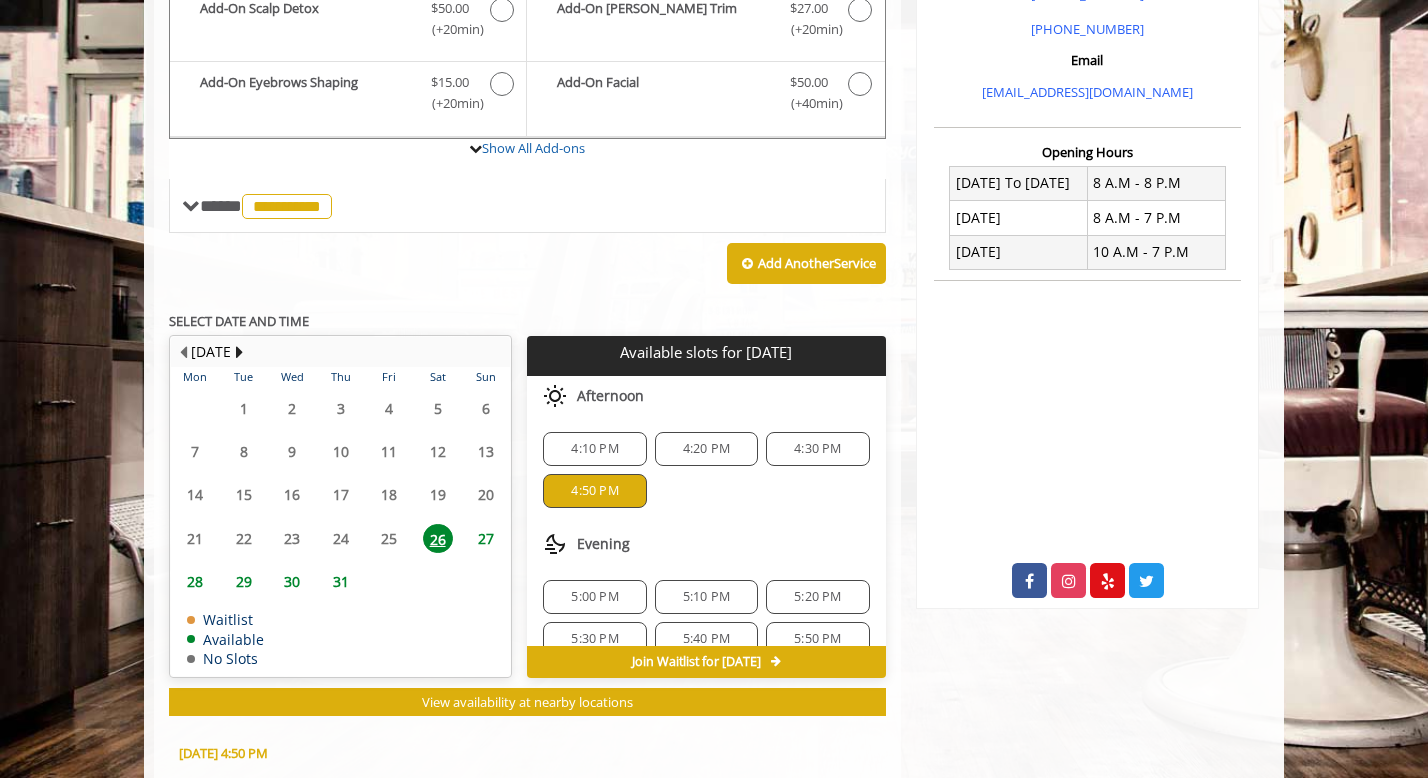 scroll, scrollTop: 999, scrollLeft: 0, axis: vertical 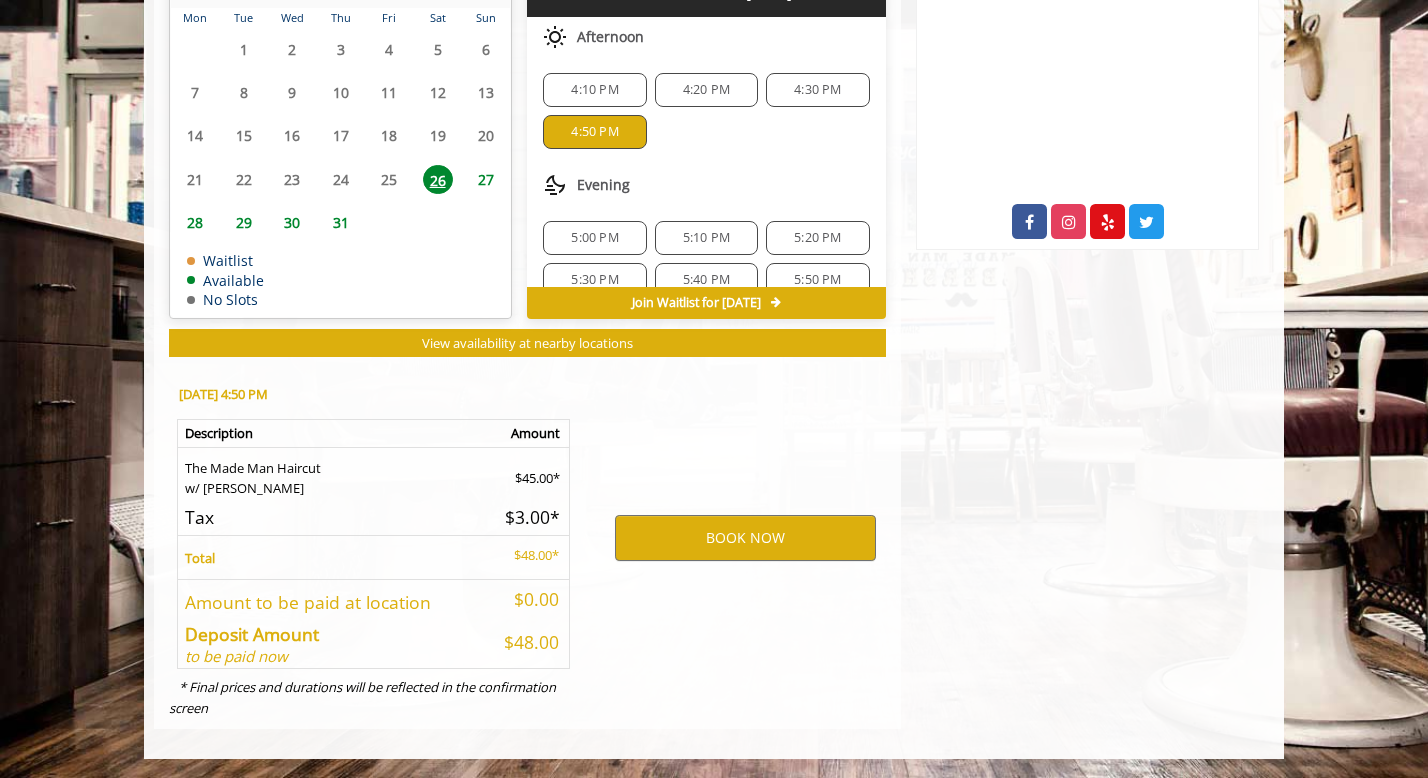 click on "5:00 PM" 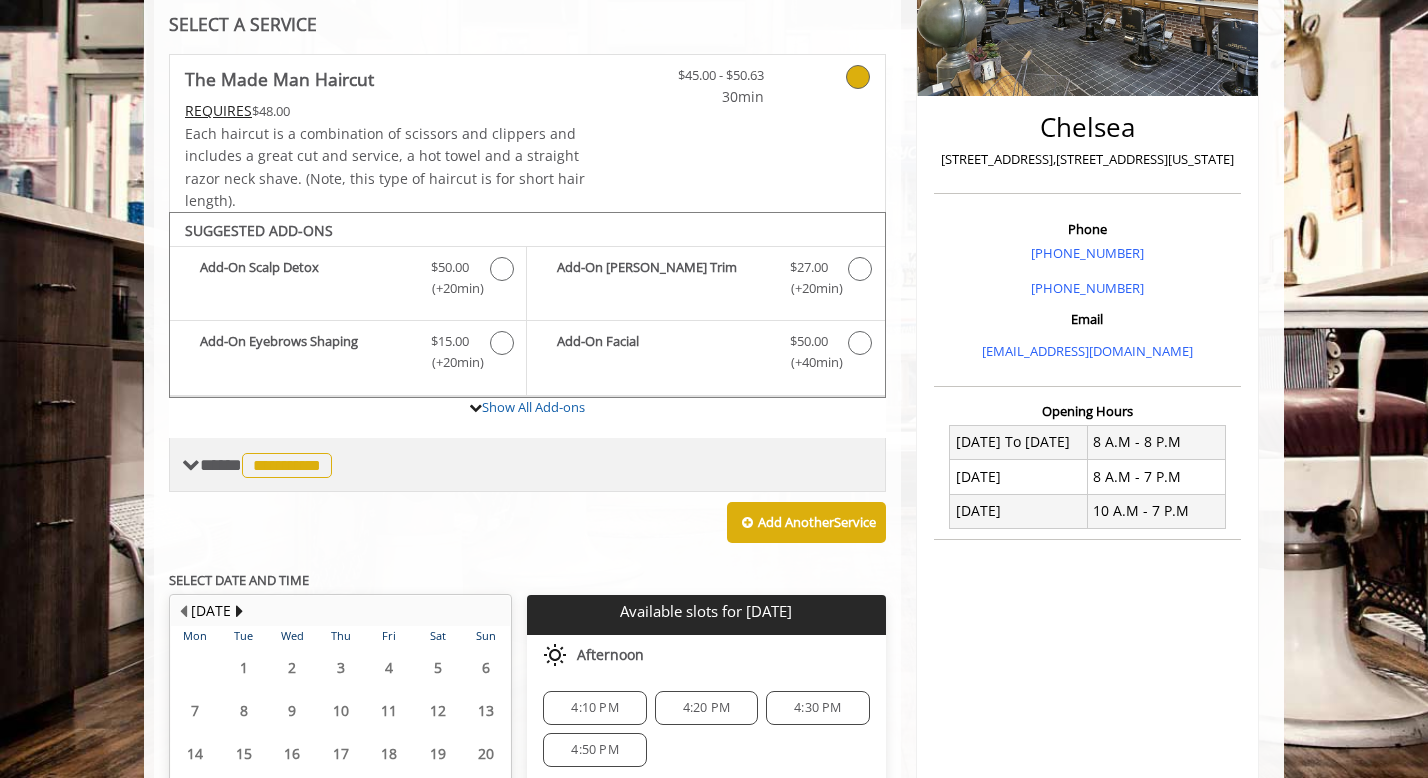 scroll, scrollTop: 481, scrollLeft: 0, axis: vertical 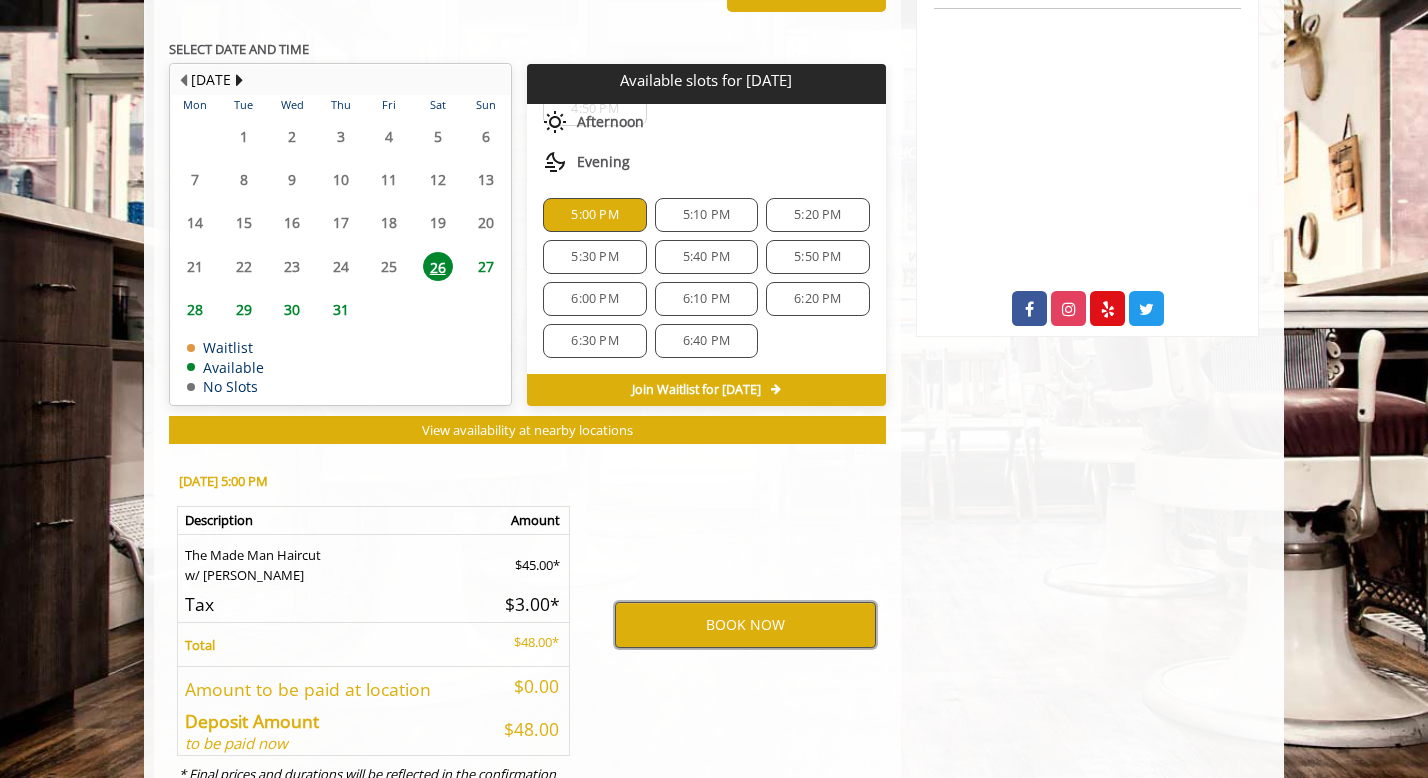 click on "BOOK NOW" at bounding box center [745, 625] 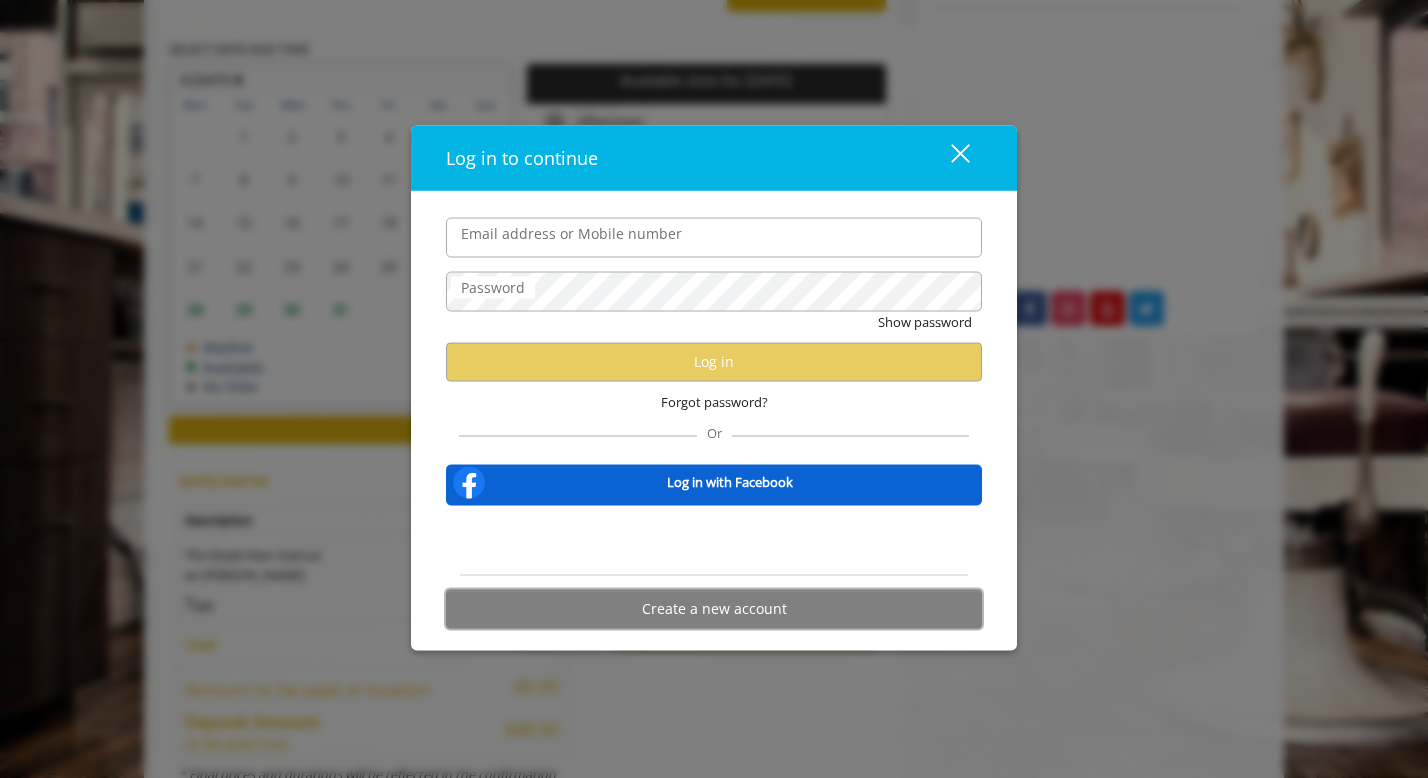 click on "Create a new account" at bounding box center (714, 608) 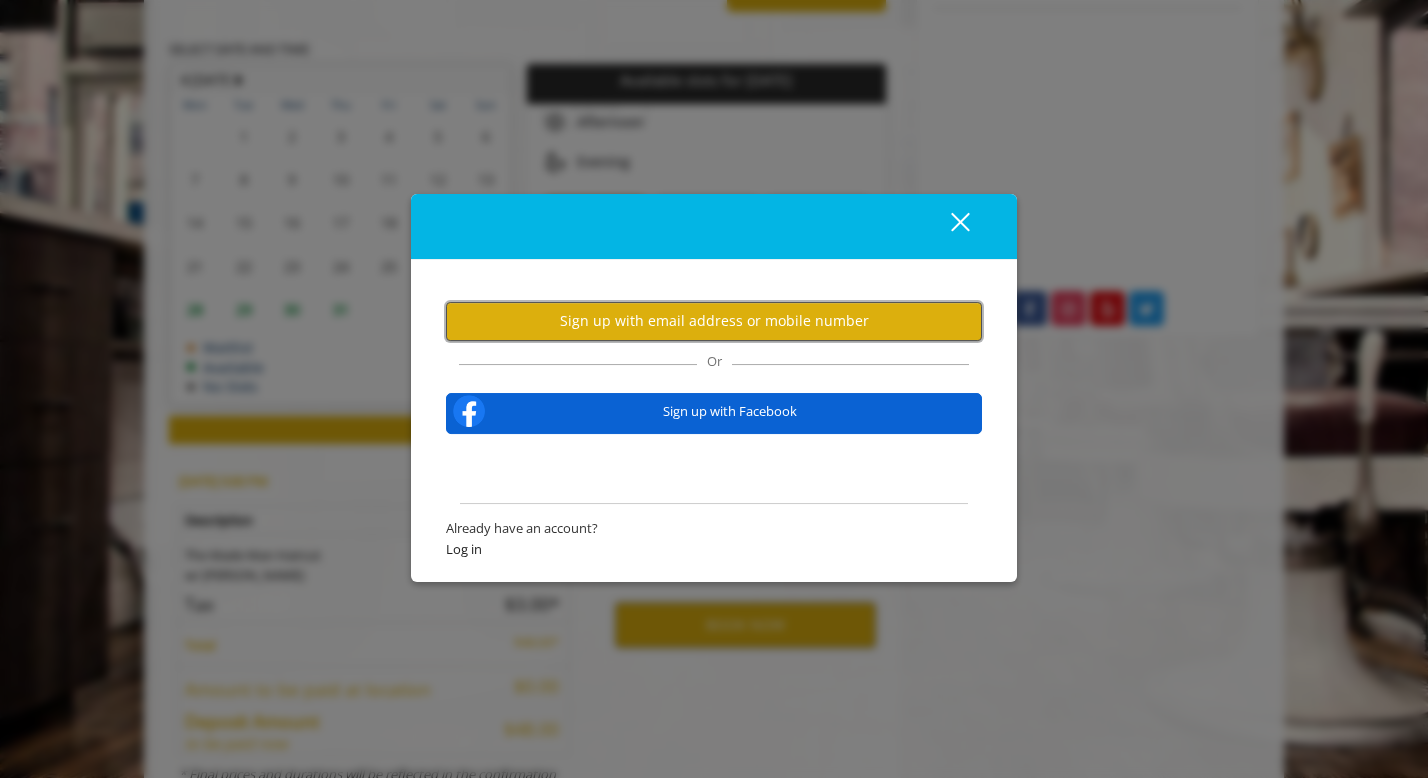 click on "Sign up with email address or mobile number" at bounding box center [714, 321] 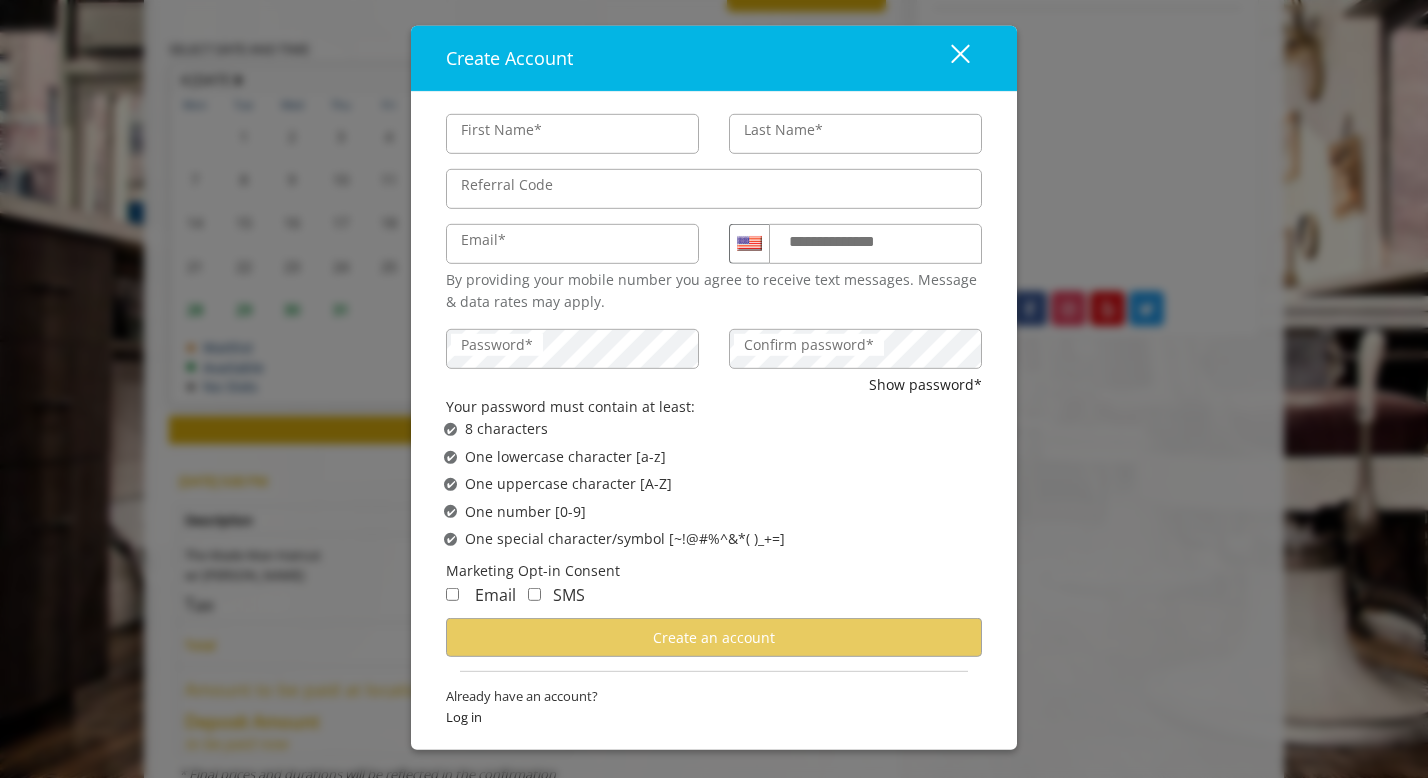 type on "*******" 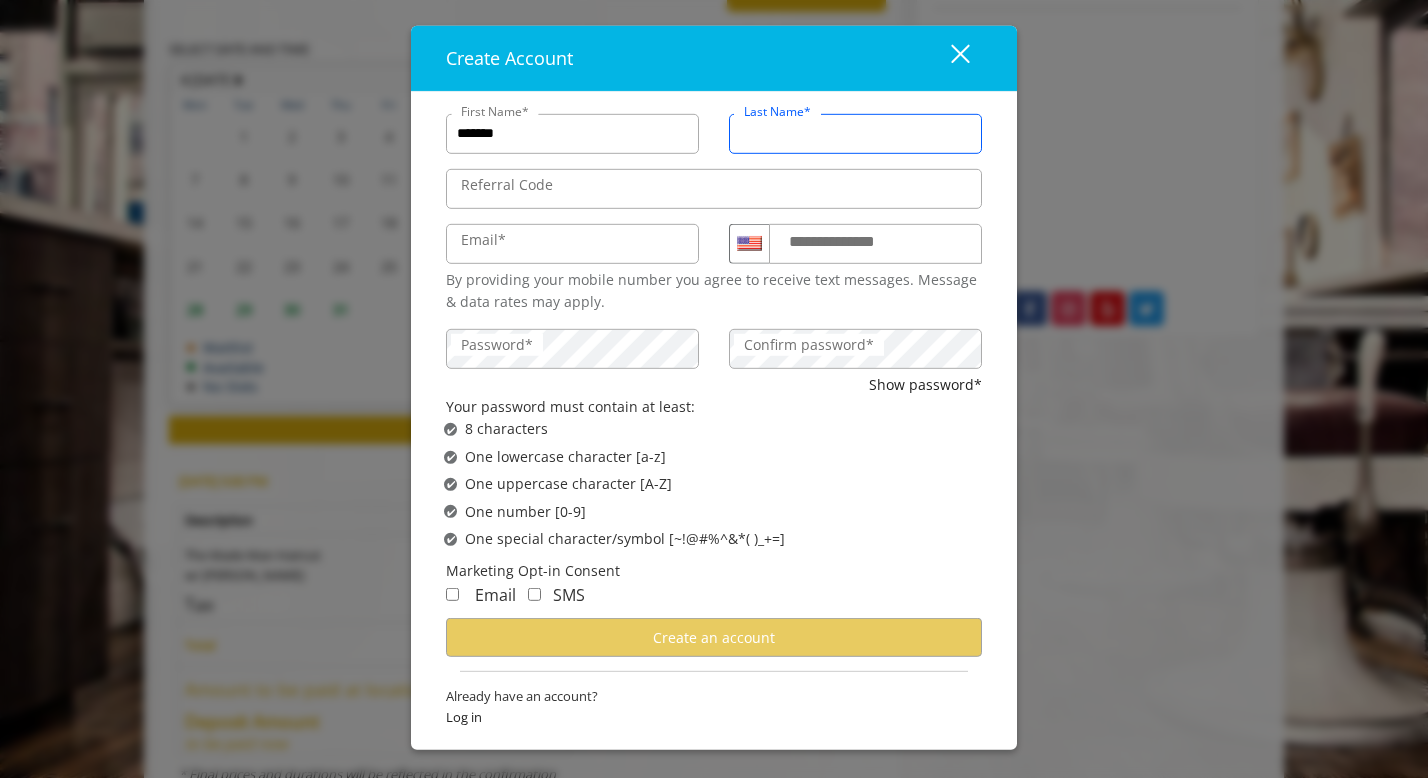 scroll, scrollTop: 0, scrollLeft: 0, axis: both 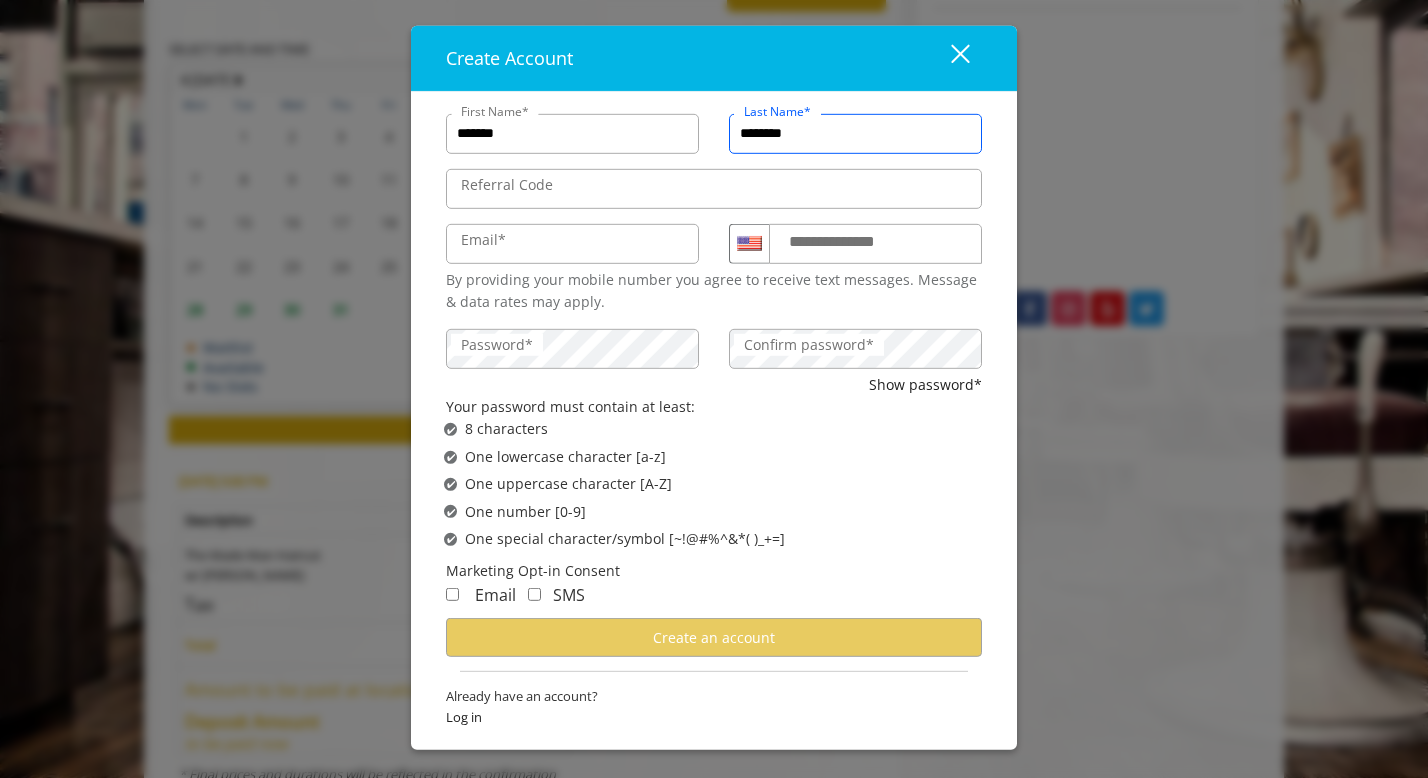 type on "********" 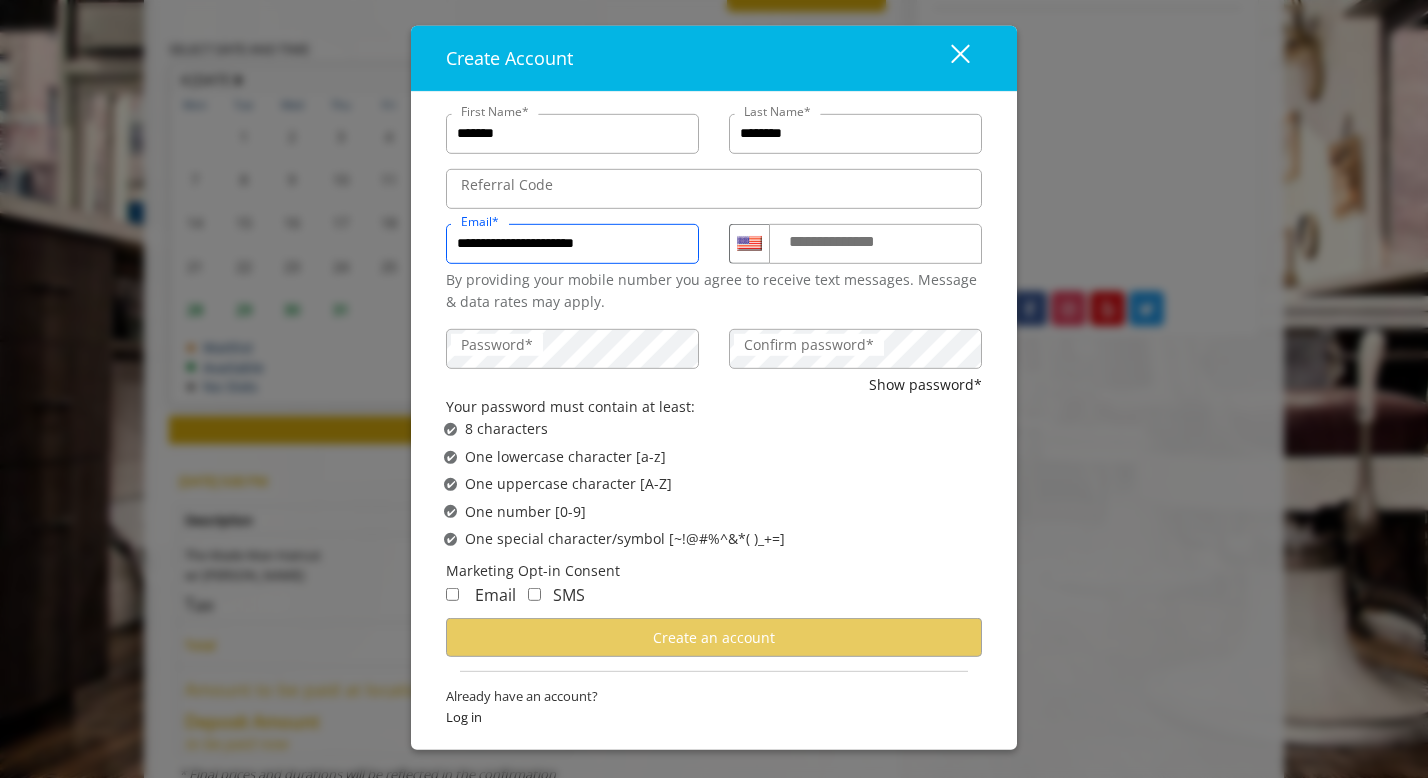 type on "**********" 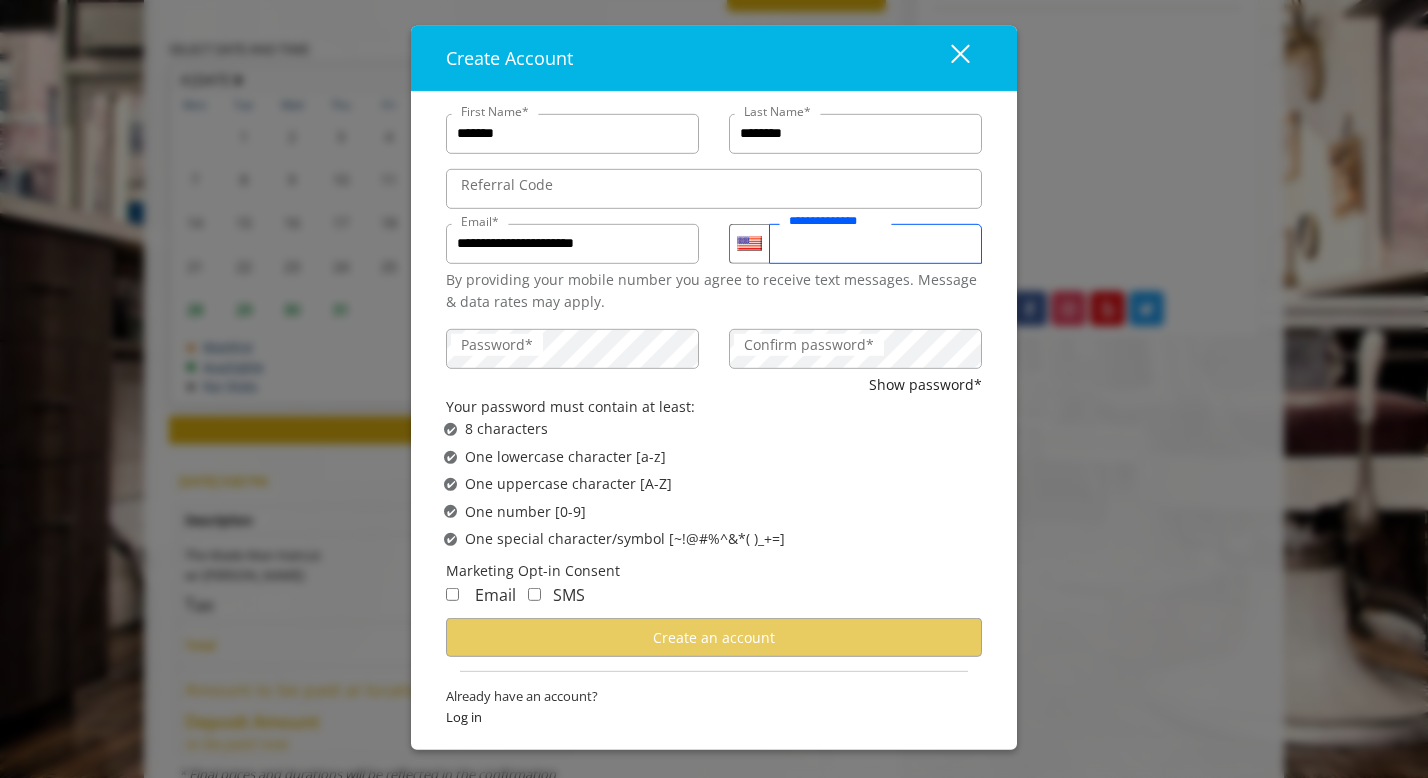 type on "**********" 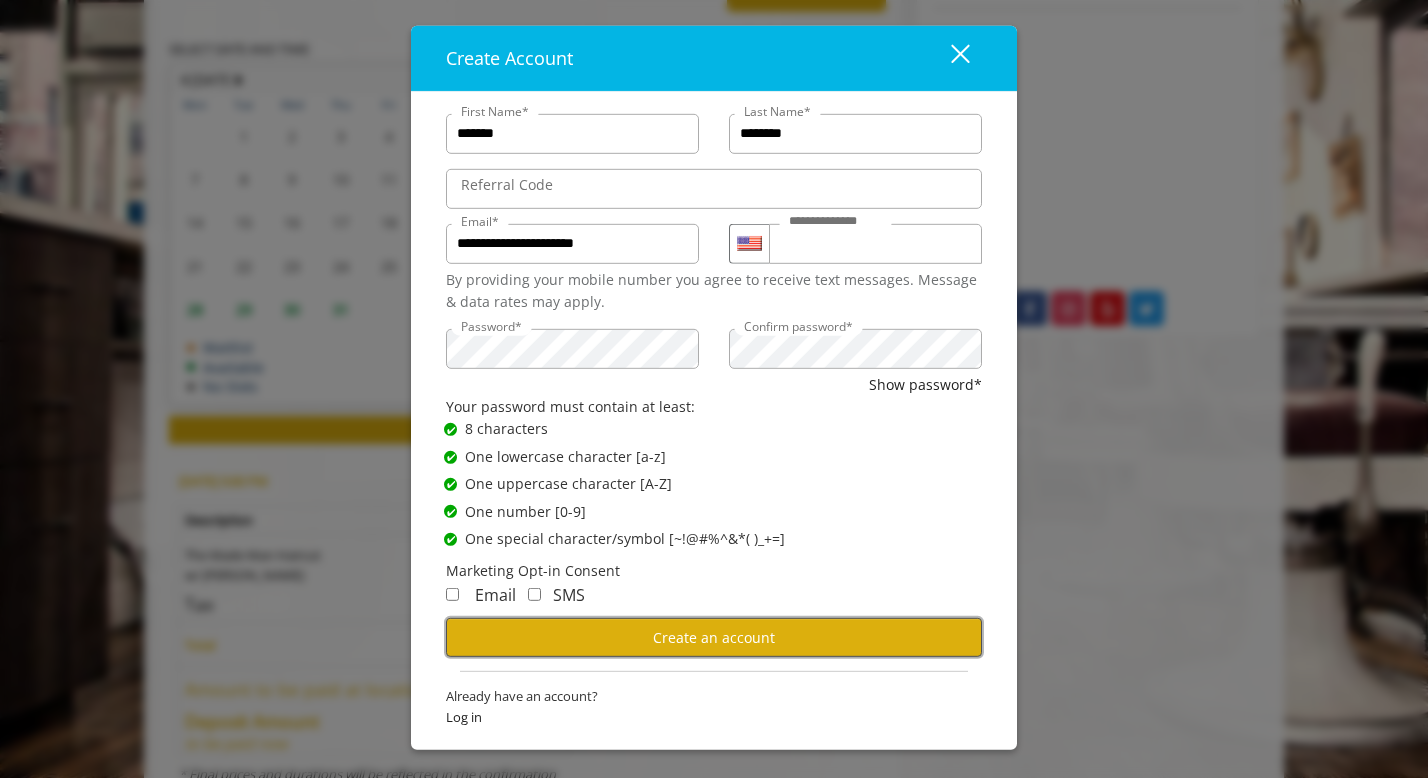 click on "Create an account" at bounding box center [714, 637] 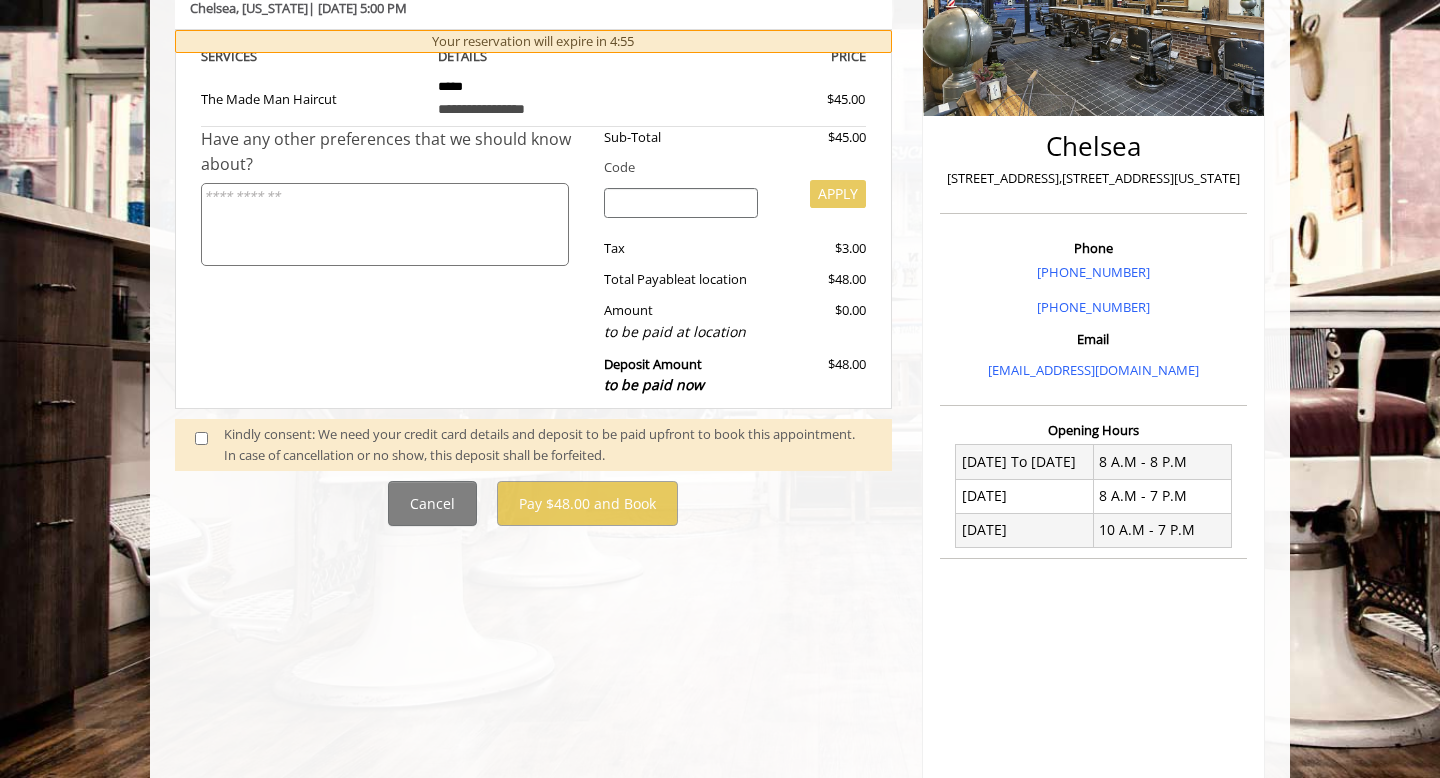scroll, scrollTop: 363, scrollLeft: 0, axis: vertical 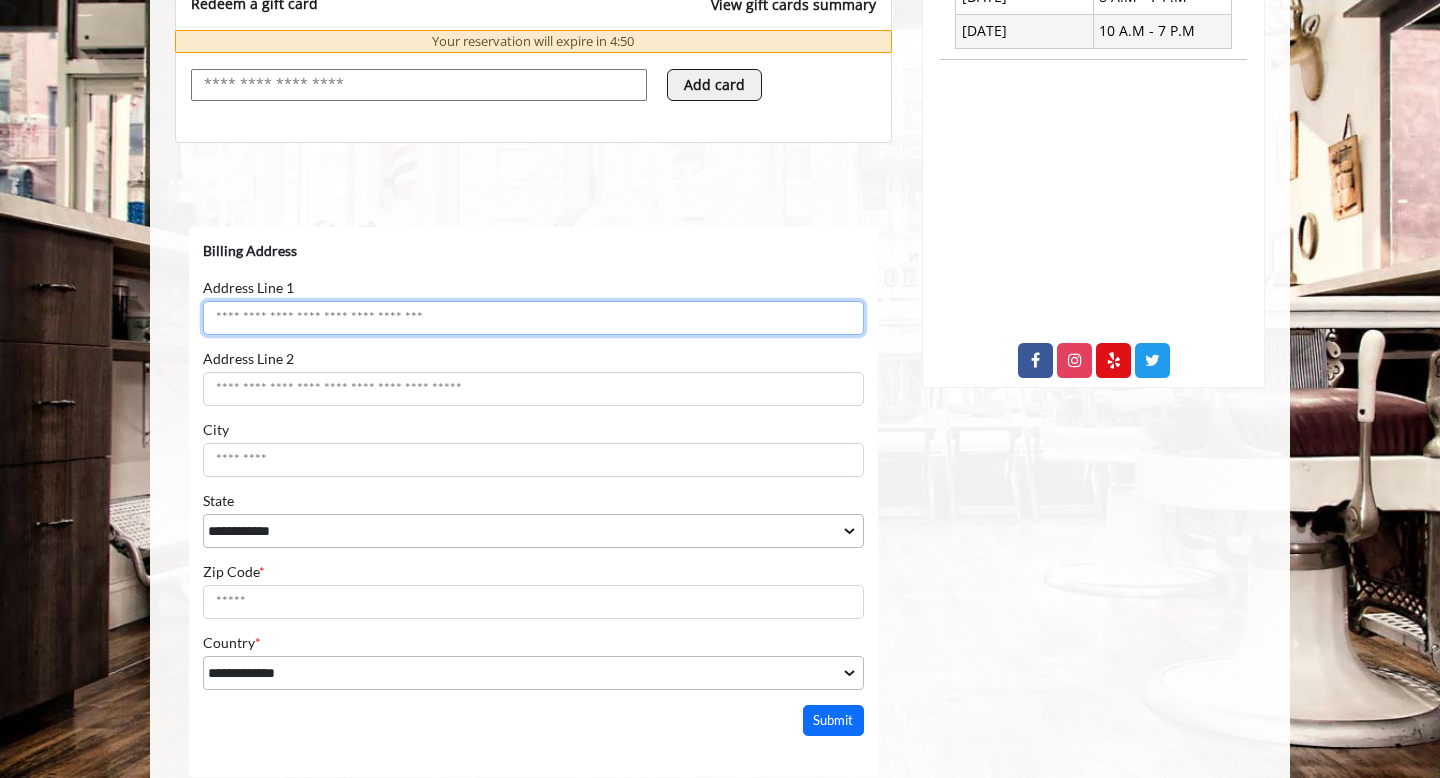click on "Address Line 1" at bounding box center (533, 317) 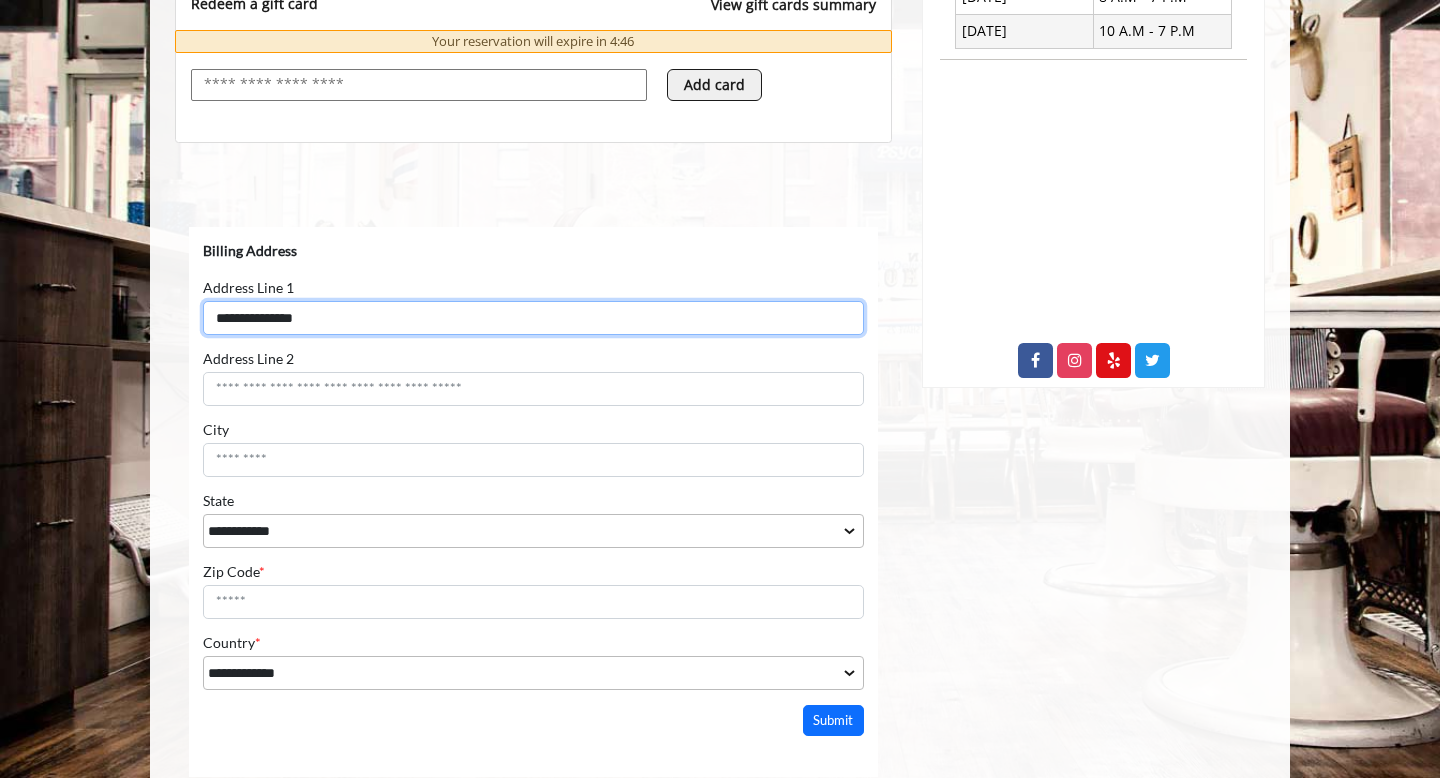 type on "**********" 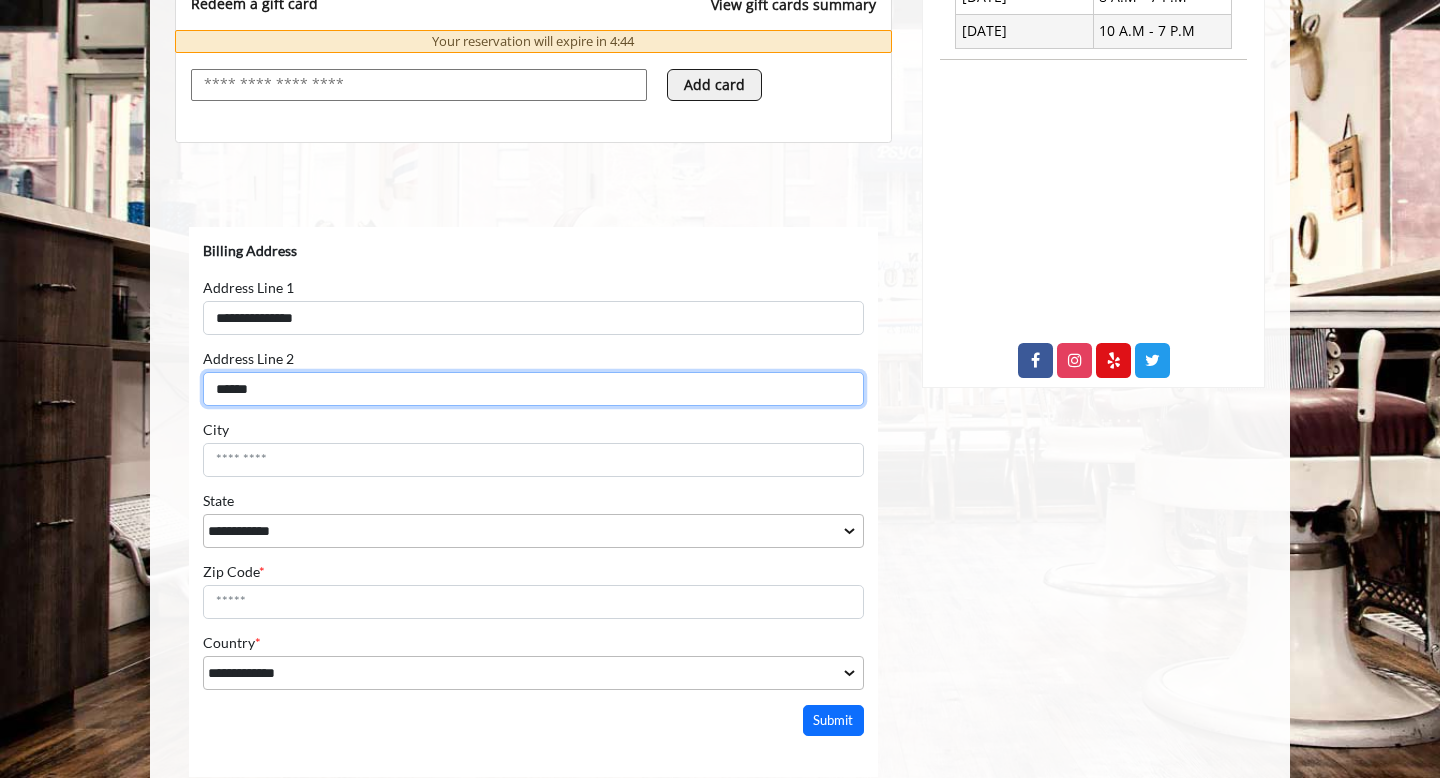 type on "******" 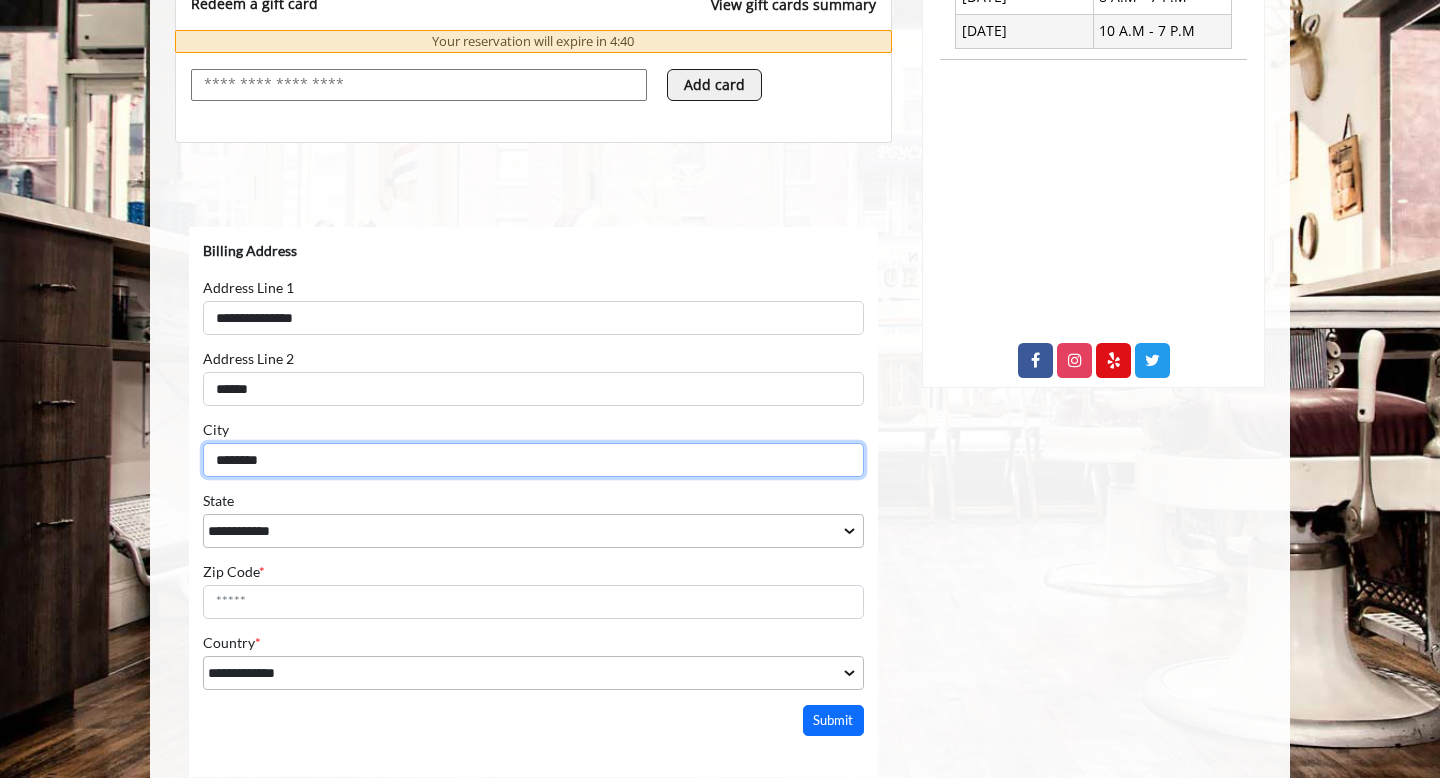 type on "********" 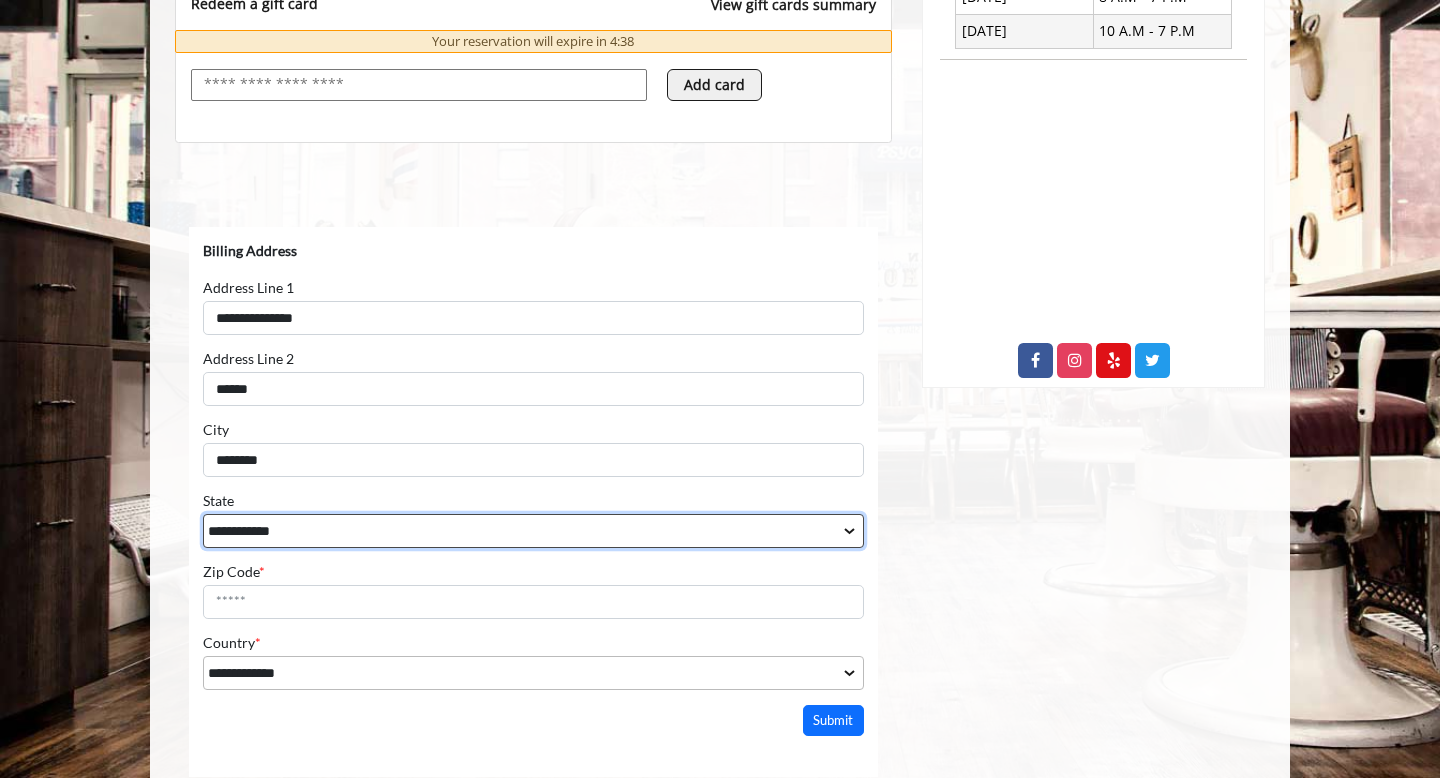 select on "**" 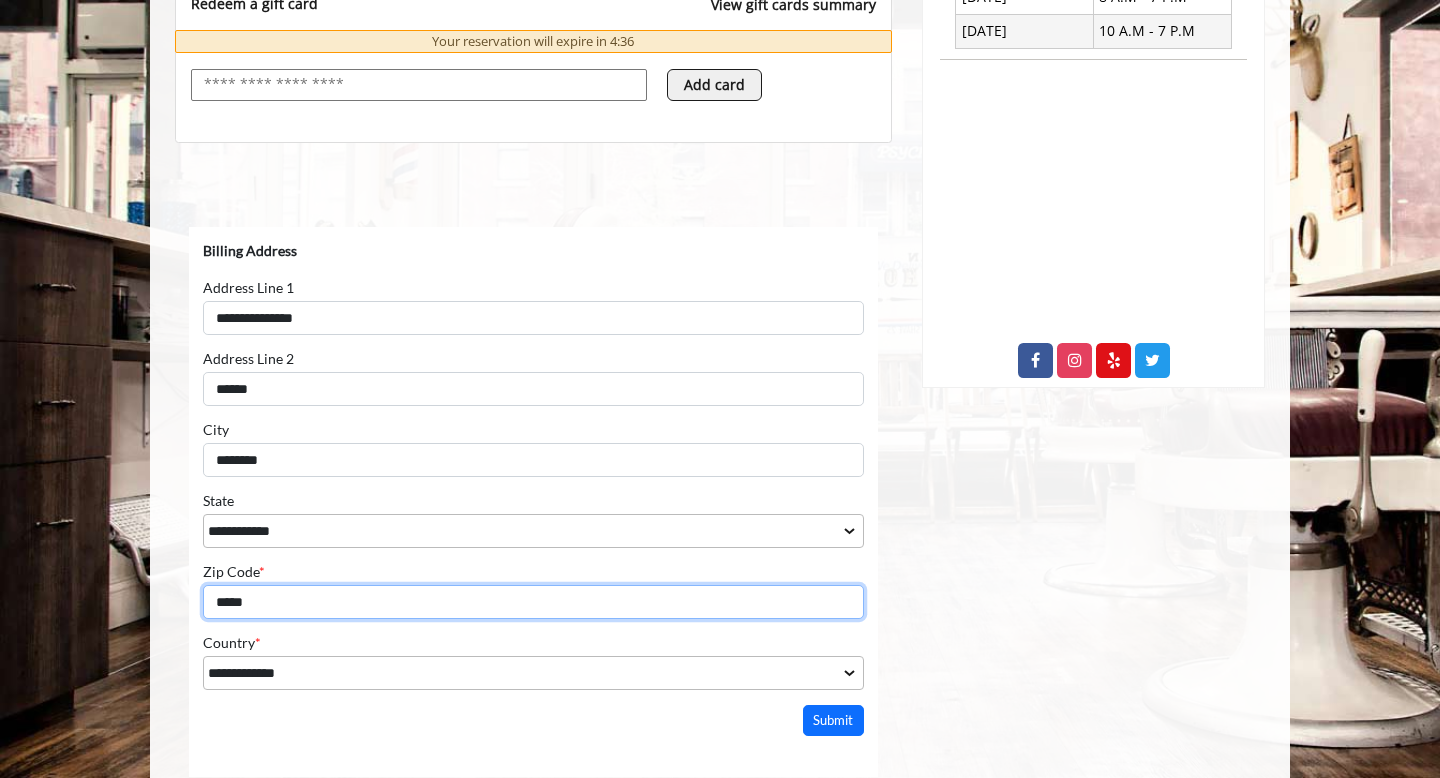 type on "*****" 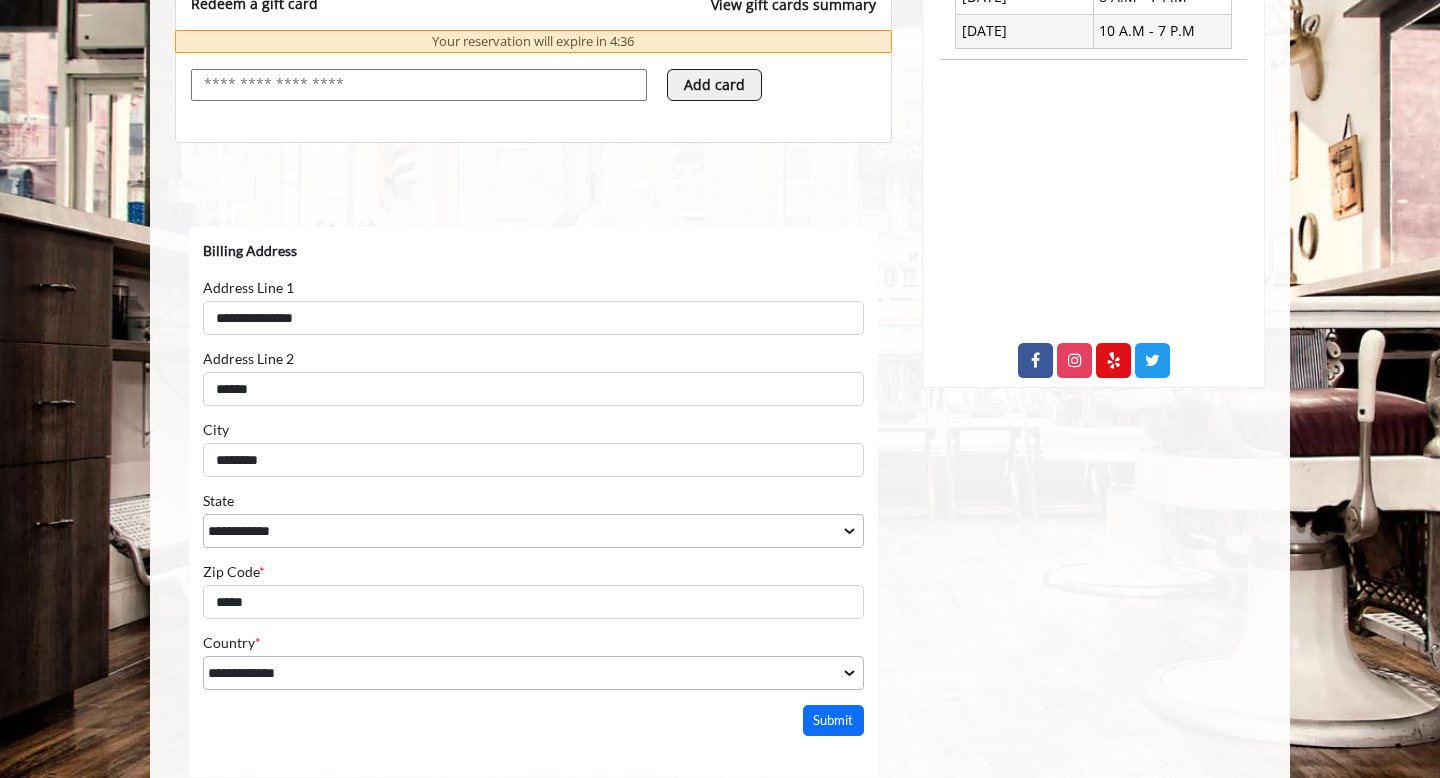 type 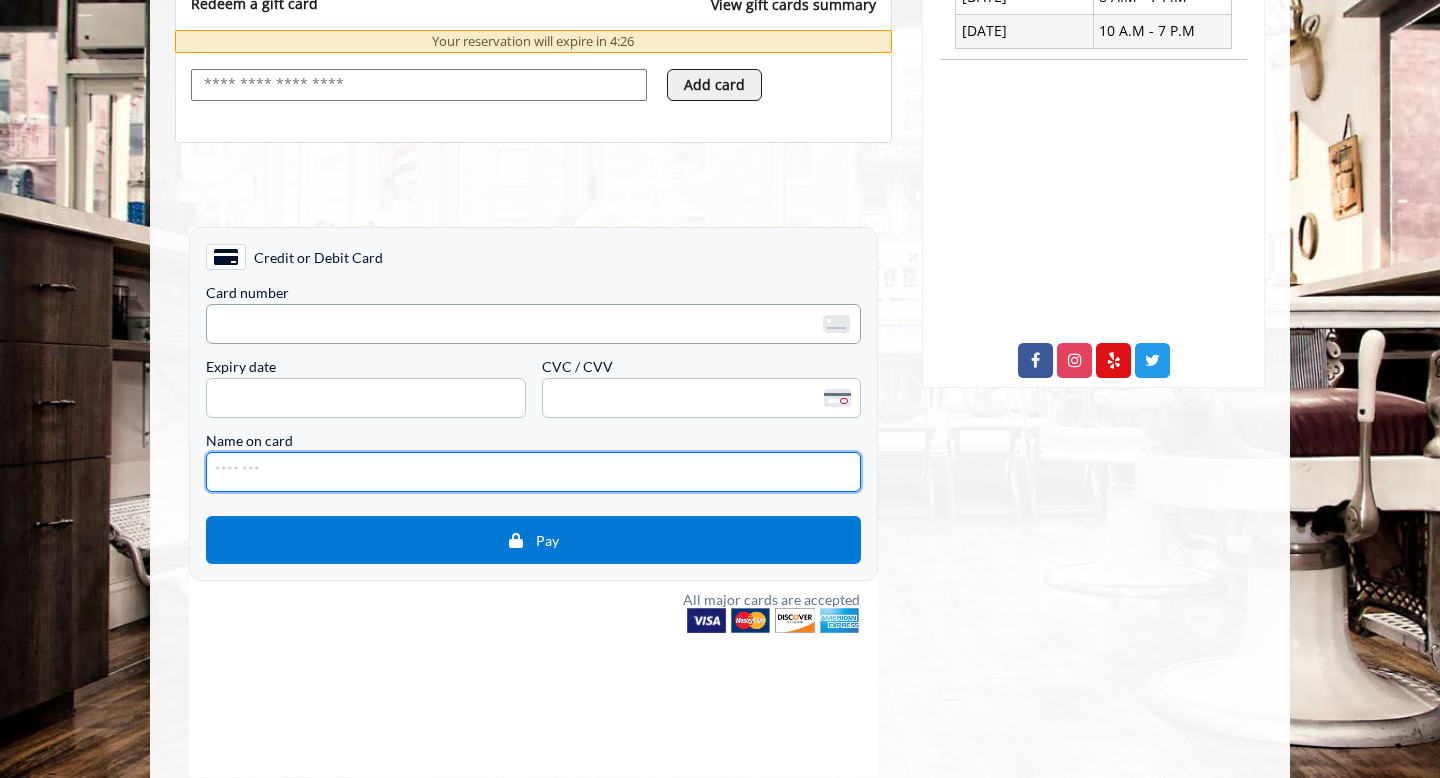 type on "**********" 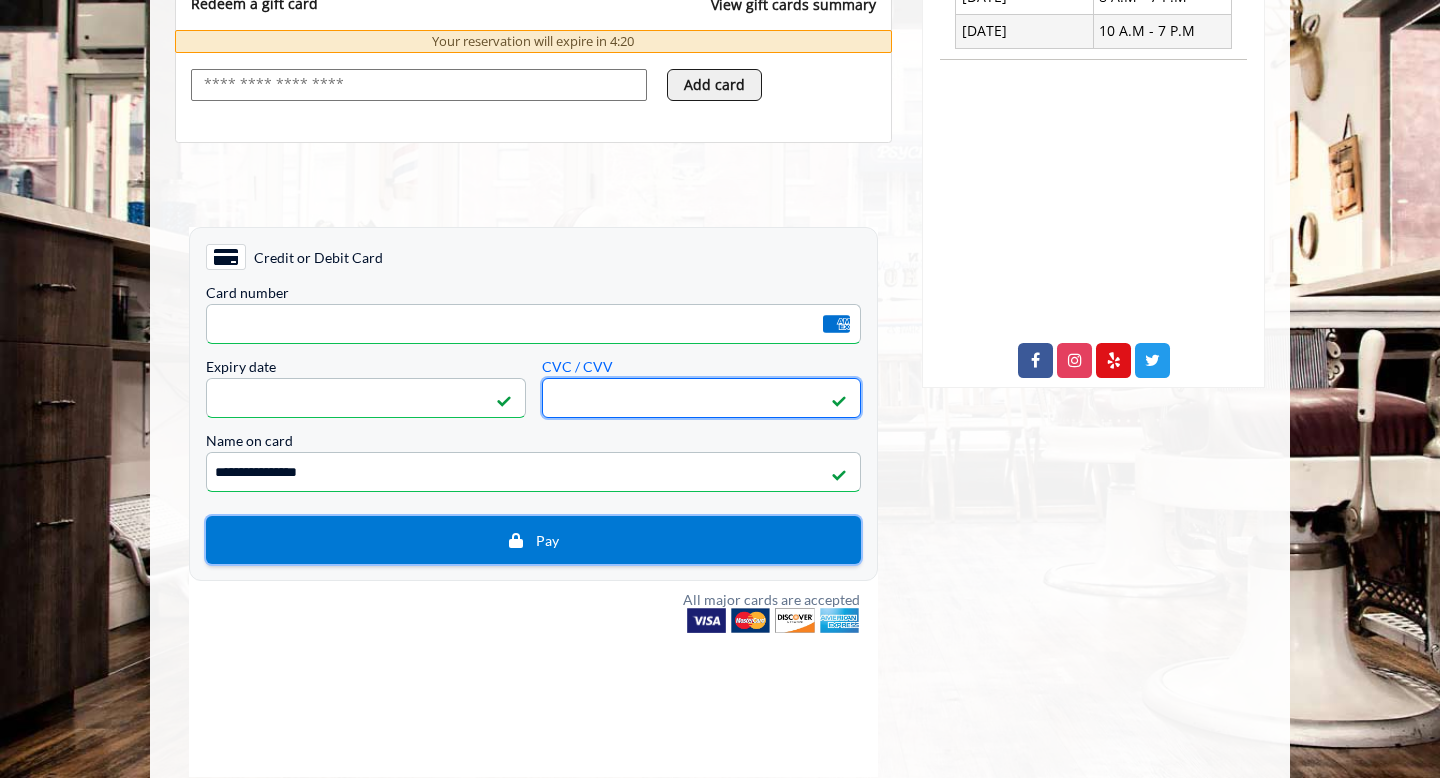 click on "Pay" at bounding box center (533, 539) 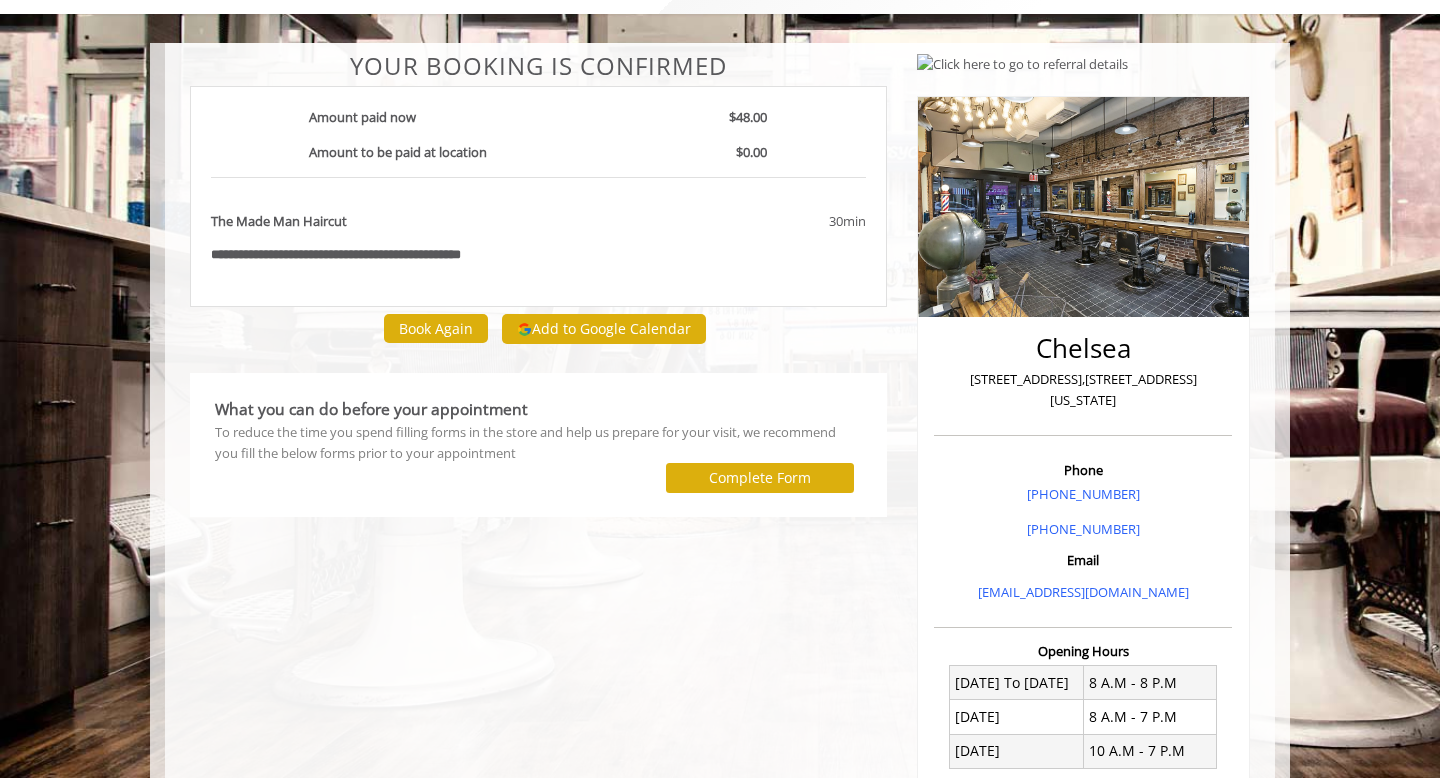 scroll, scrollTop: 119, scrollLeft: 0, axis: vertical 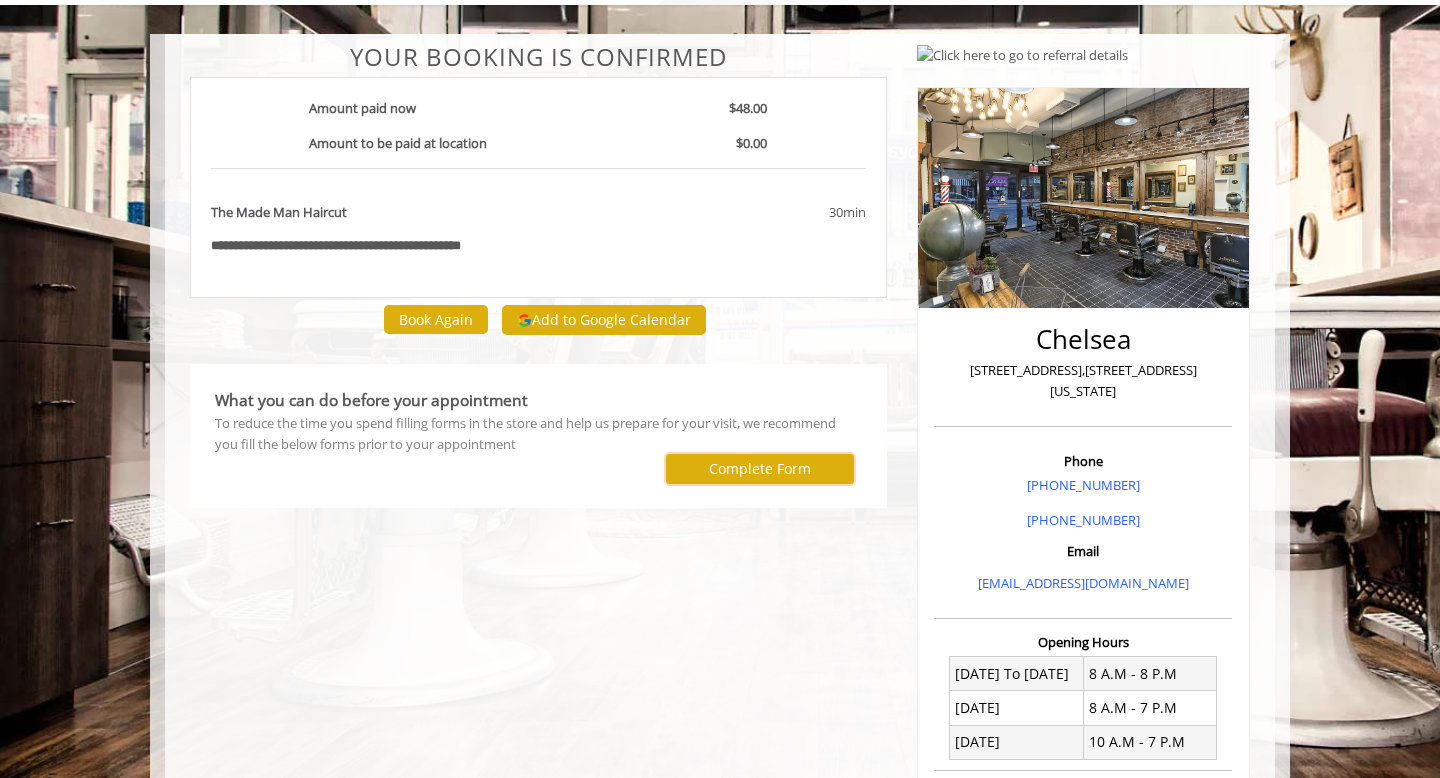 click on "Complete Form" at bounding box center (760, 468) 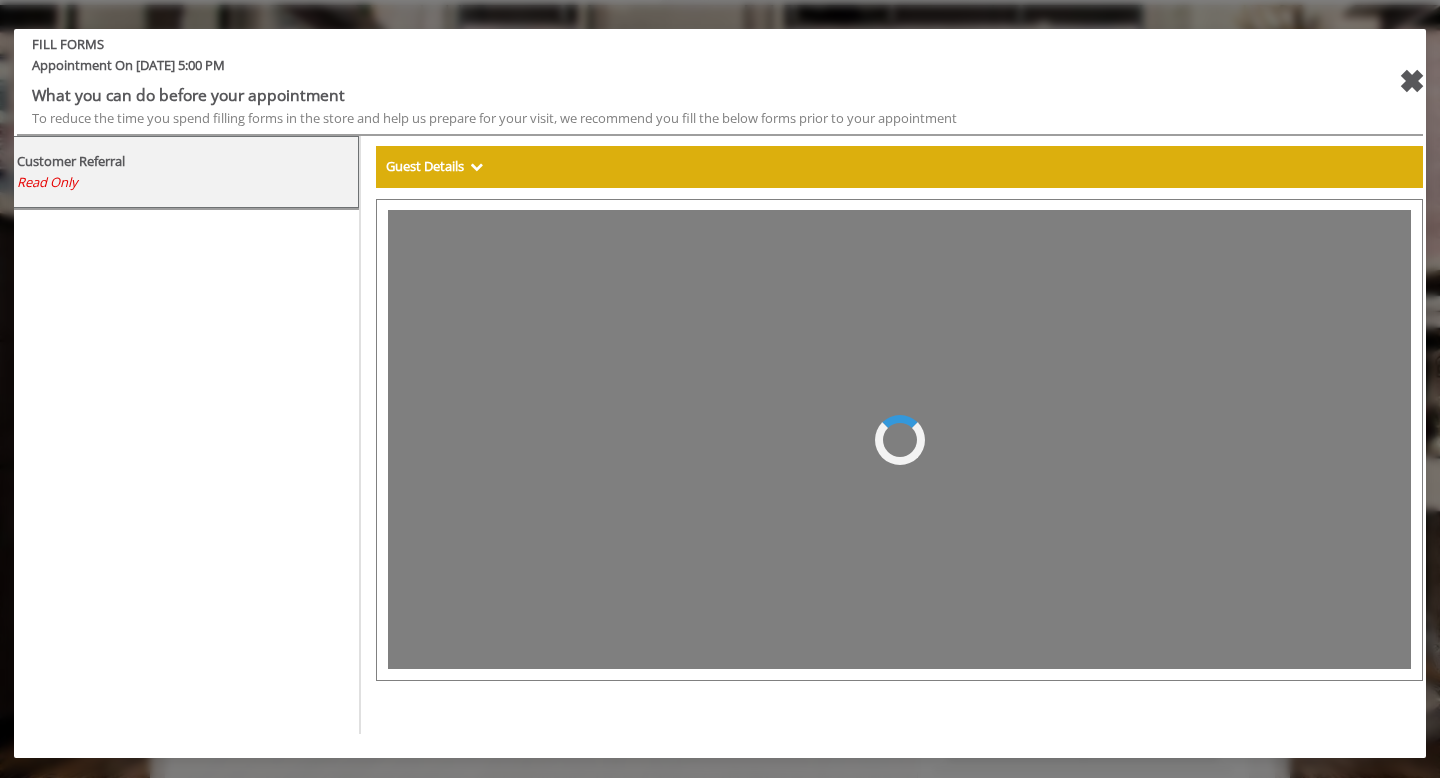 select on "***" 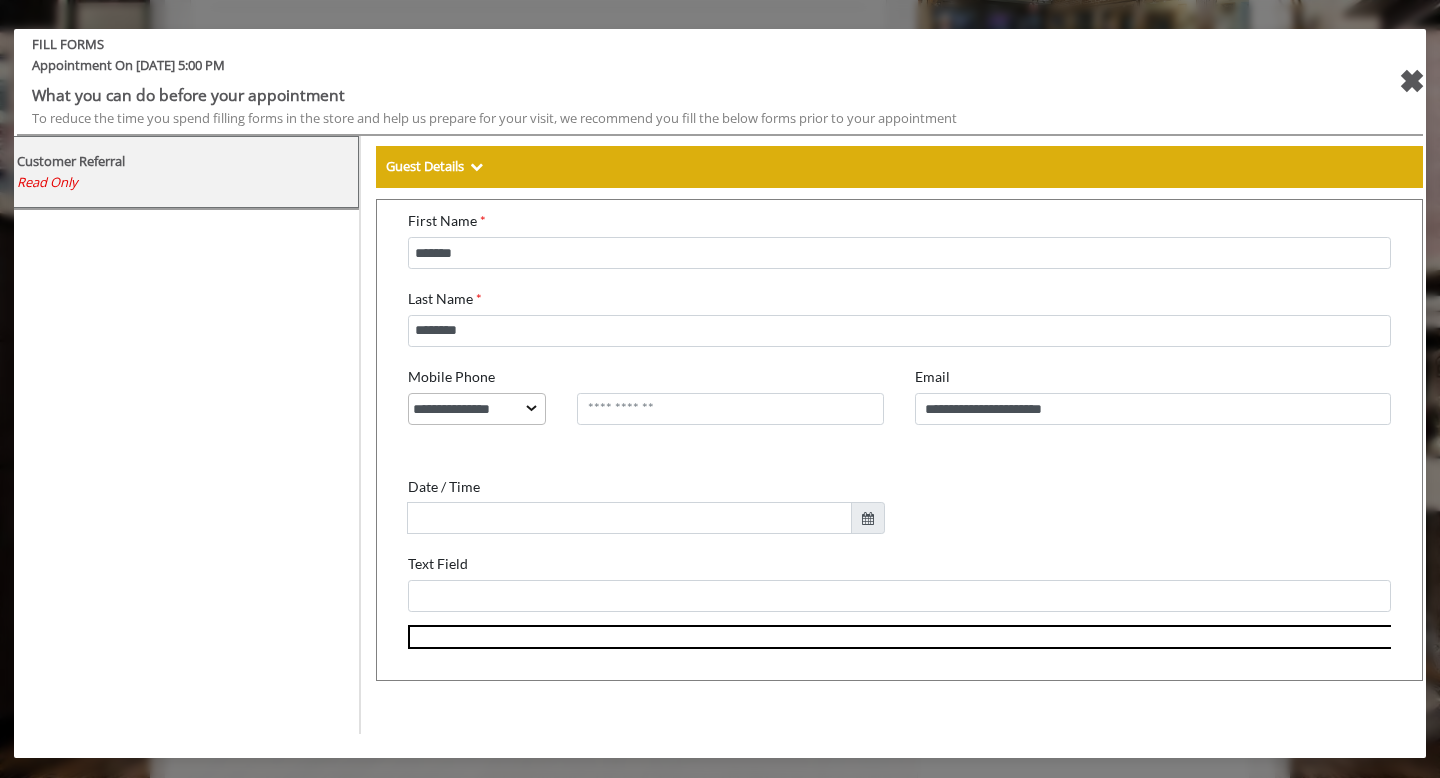 scroll, scrollTop: 288, scrollLeft: 0, axis: vertical 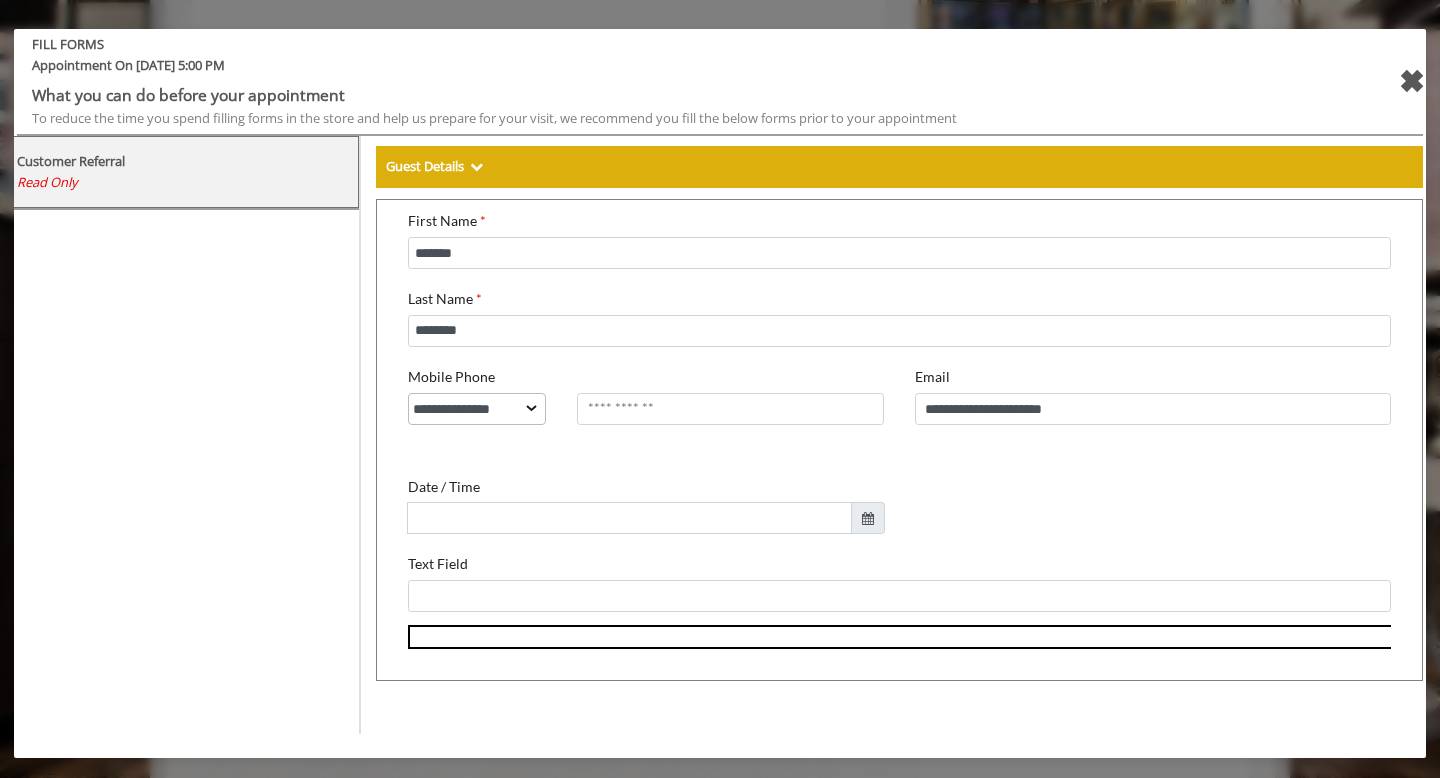 click at bounding box center (856, 506) 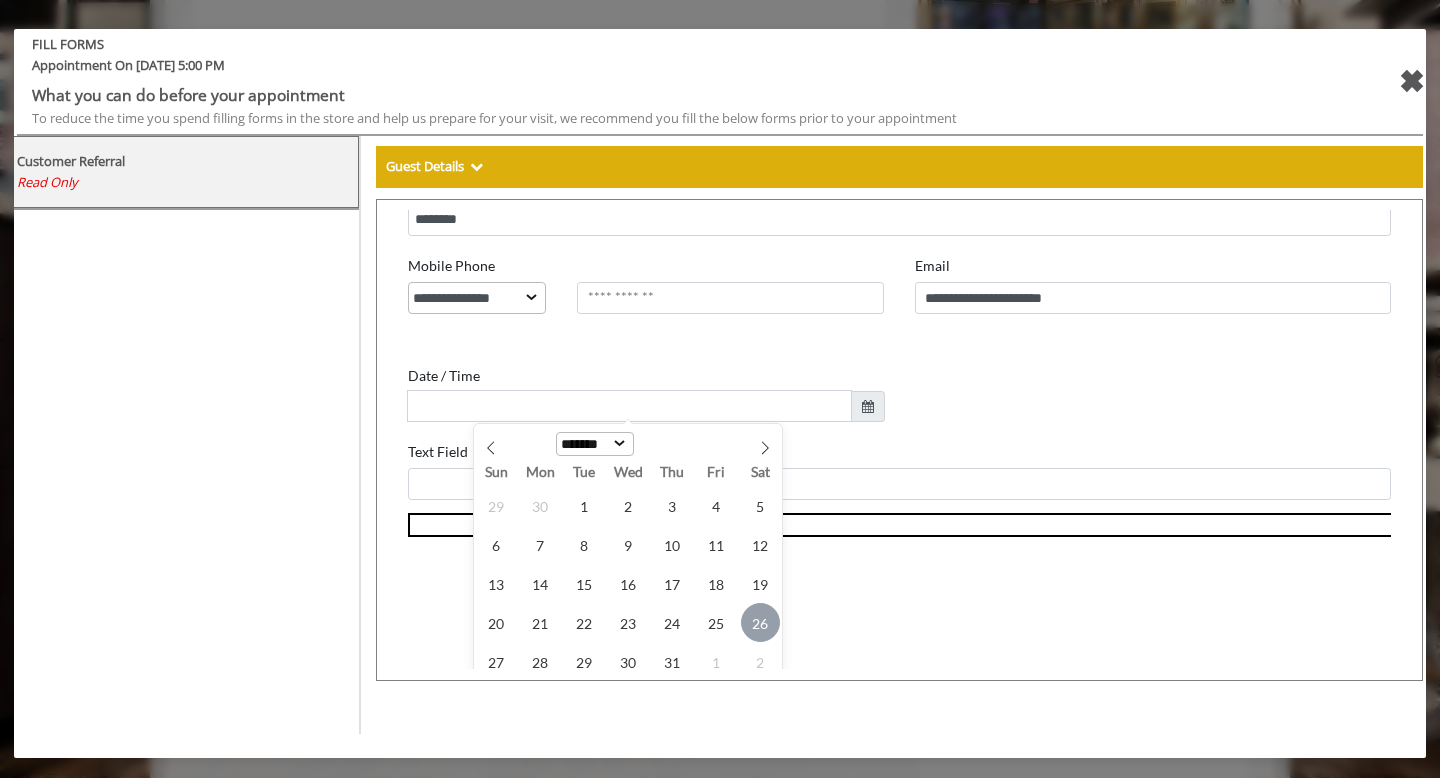 click on "26" at bounding box center (748, 610) 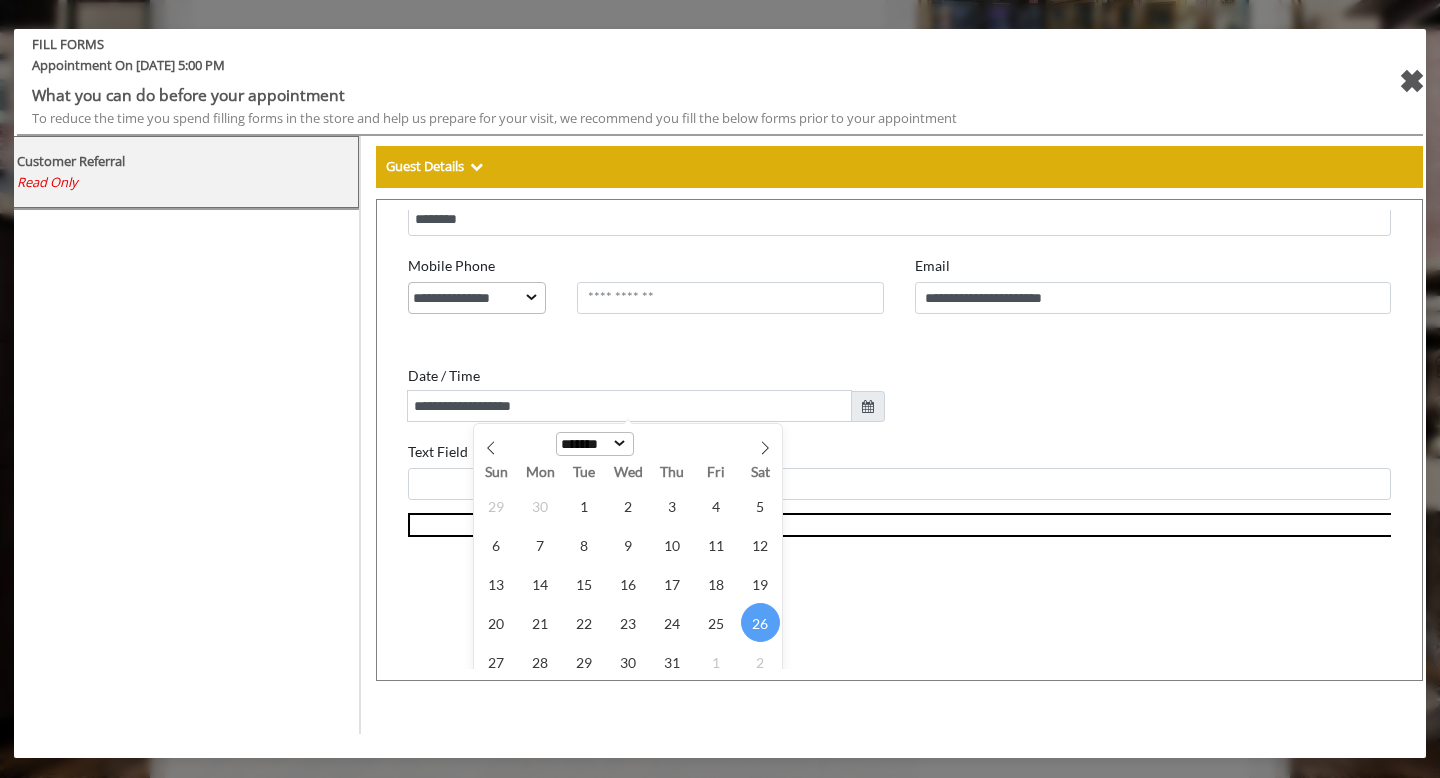 scroll, scrollTop: 374, scrollLeft: 0, axis: vertical 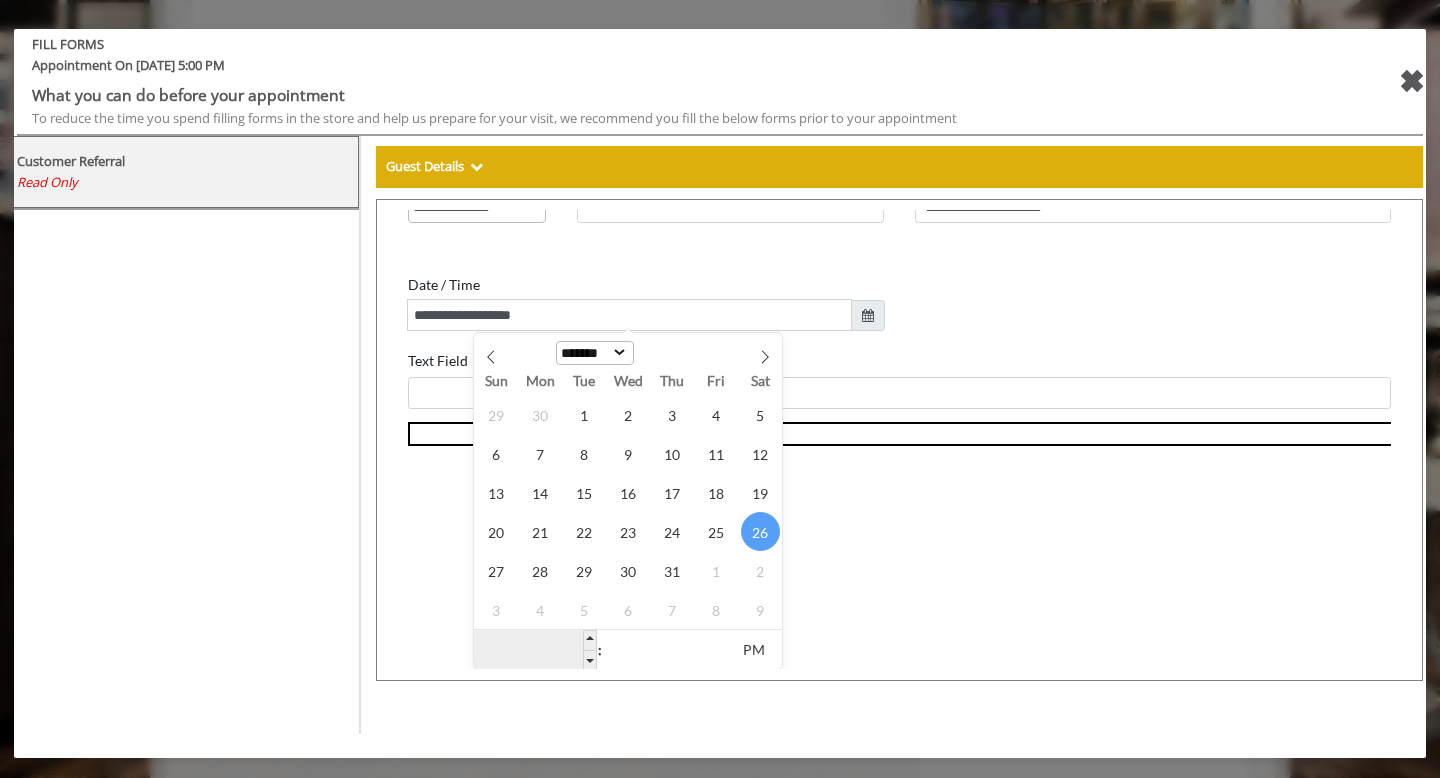 type on "*" 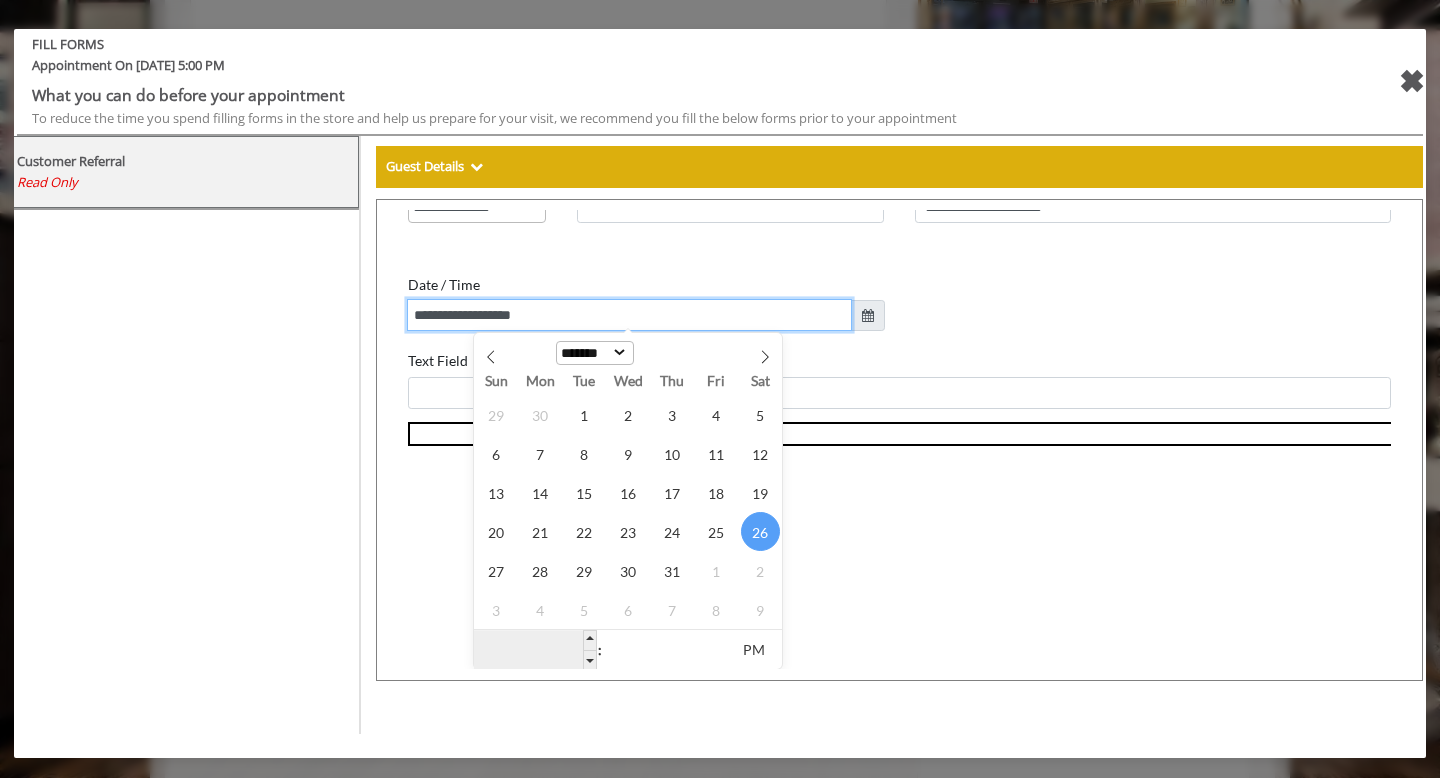 type on "**********" 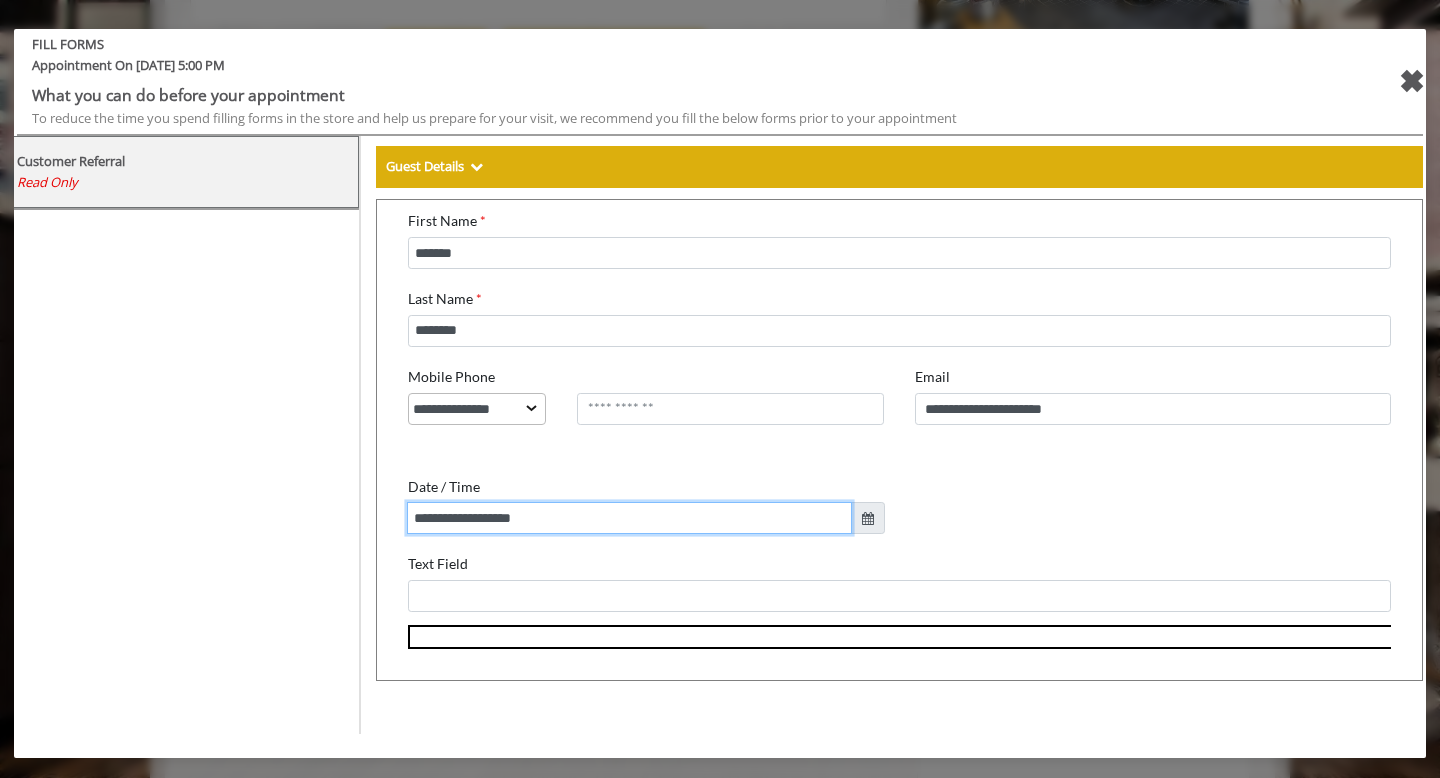 scroll, scrollTop: 468, scrollLeft: 0, axis: vertical 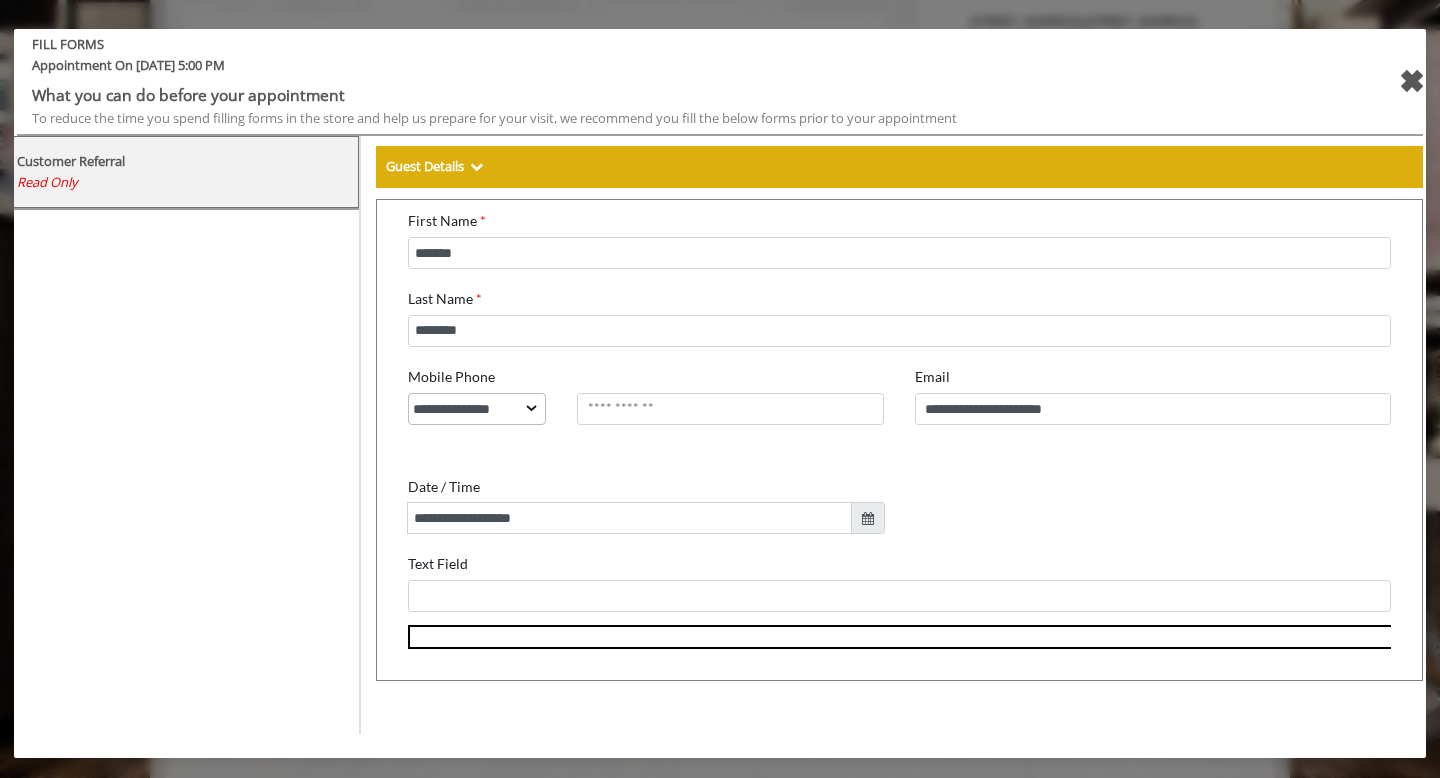 click on "Text Field" at bounding box center [887, 567] 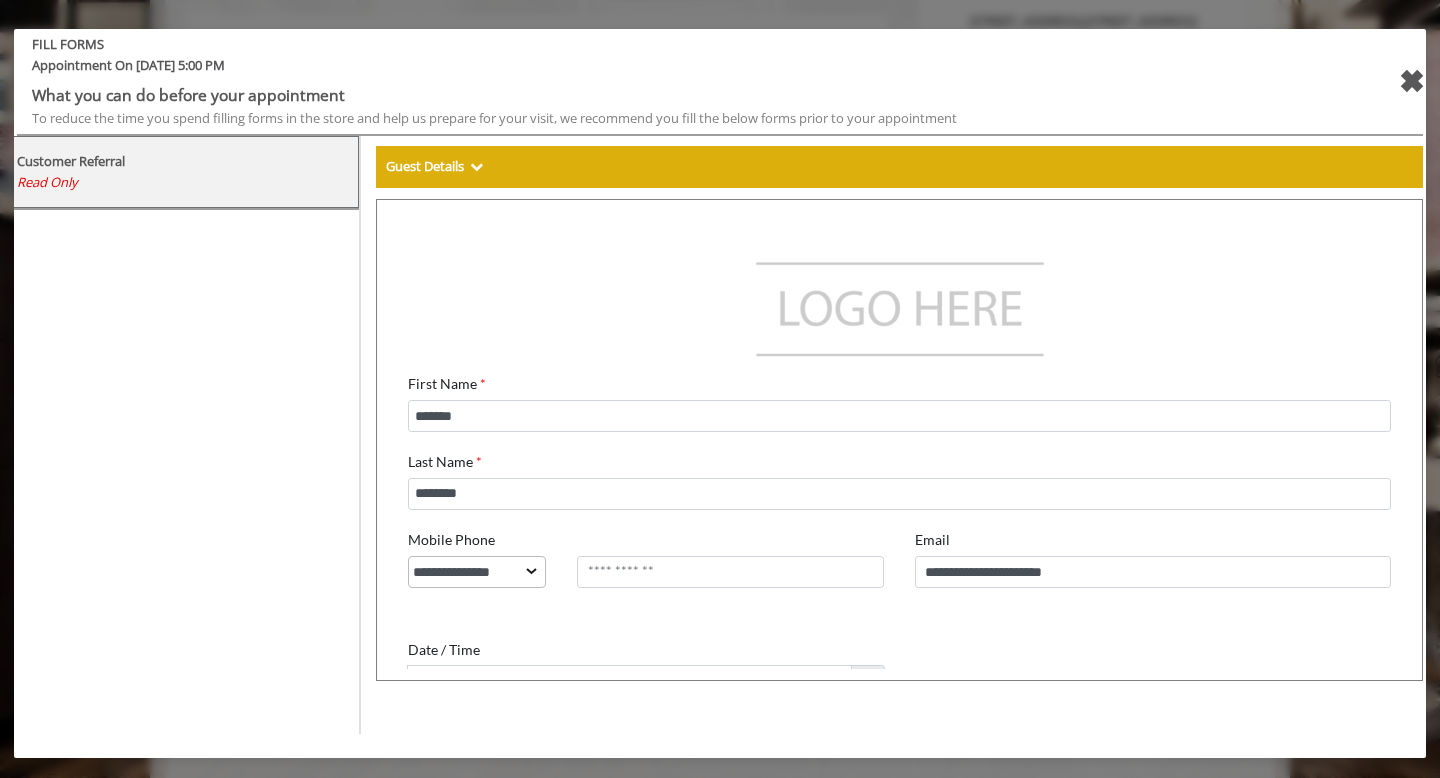 scroll, scrollTop: 177, scrollLeft: 0, axis: vertical 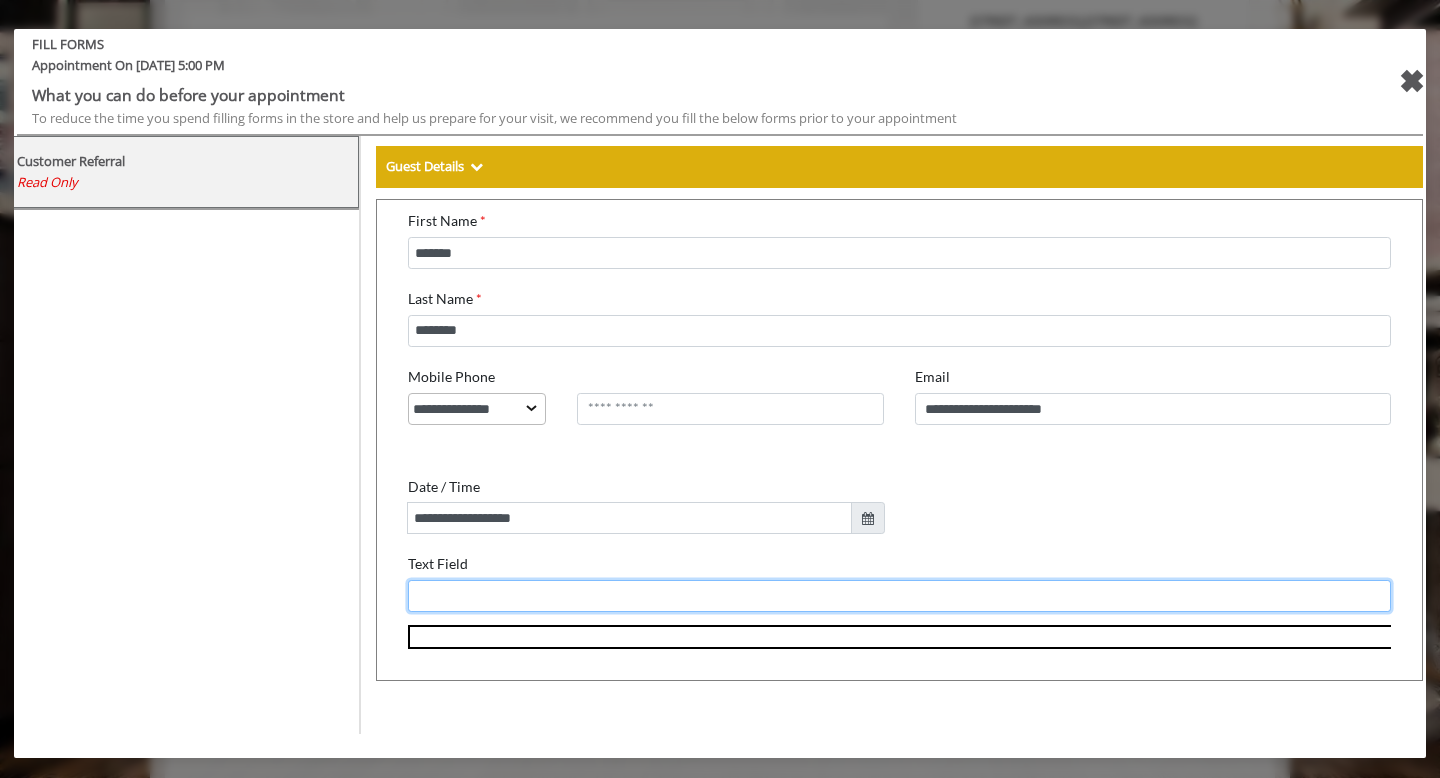 click on "Text Field" at bounding box center (887, 584) 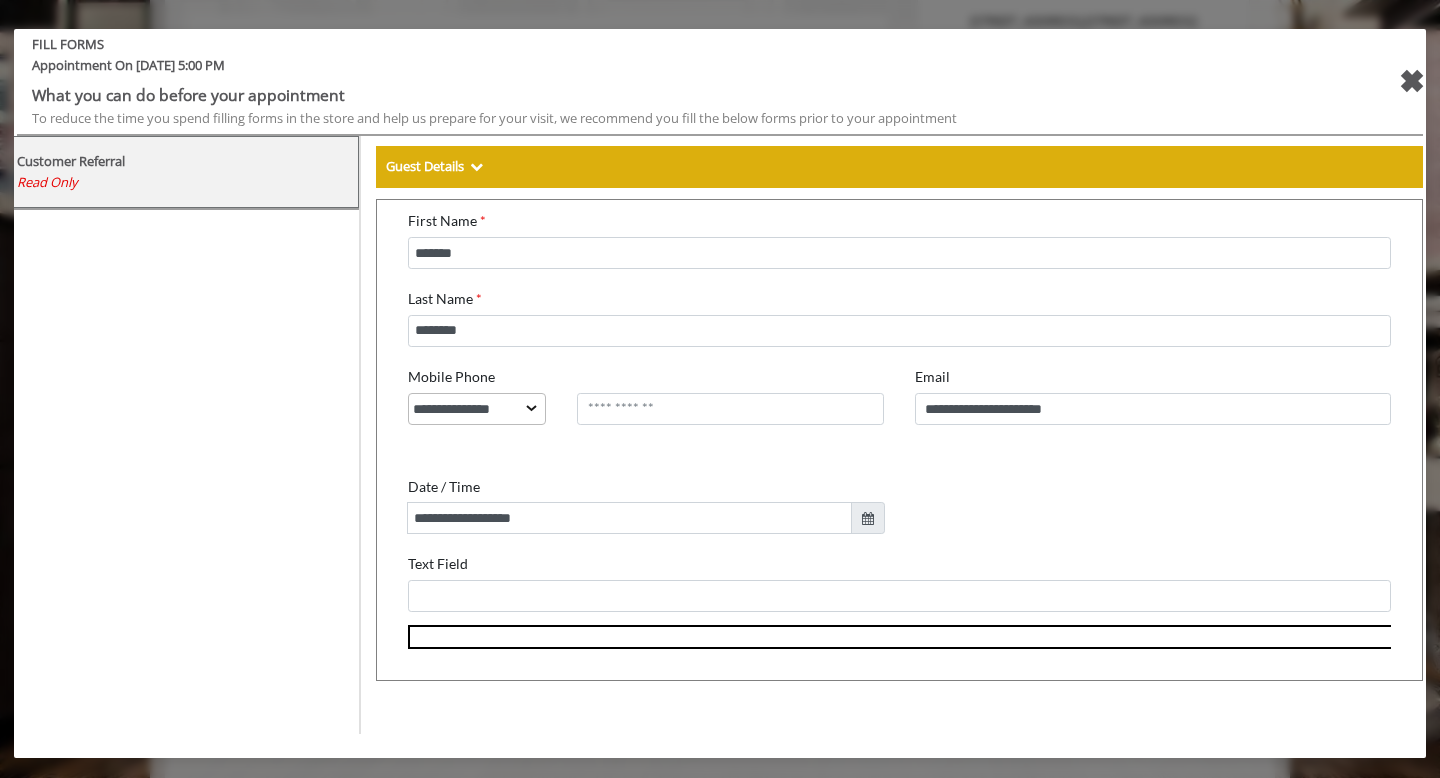 click at bounding box center (897, 625) 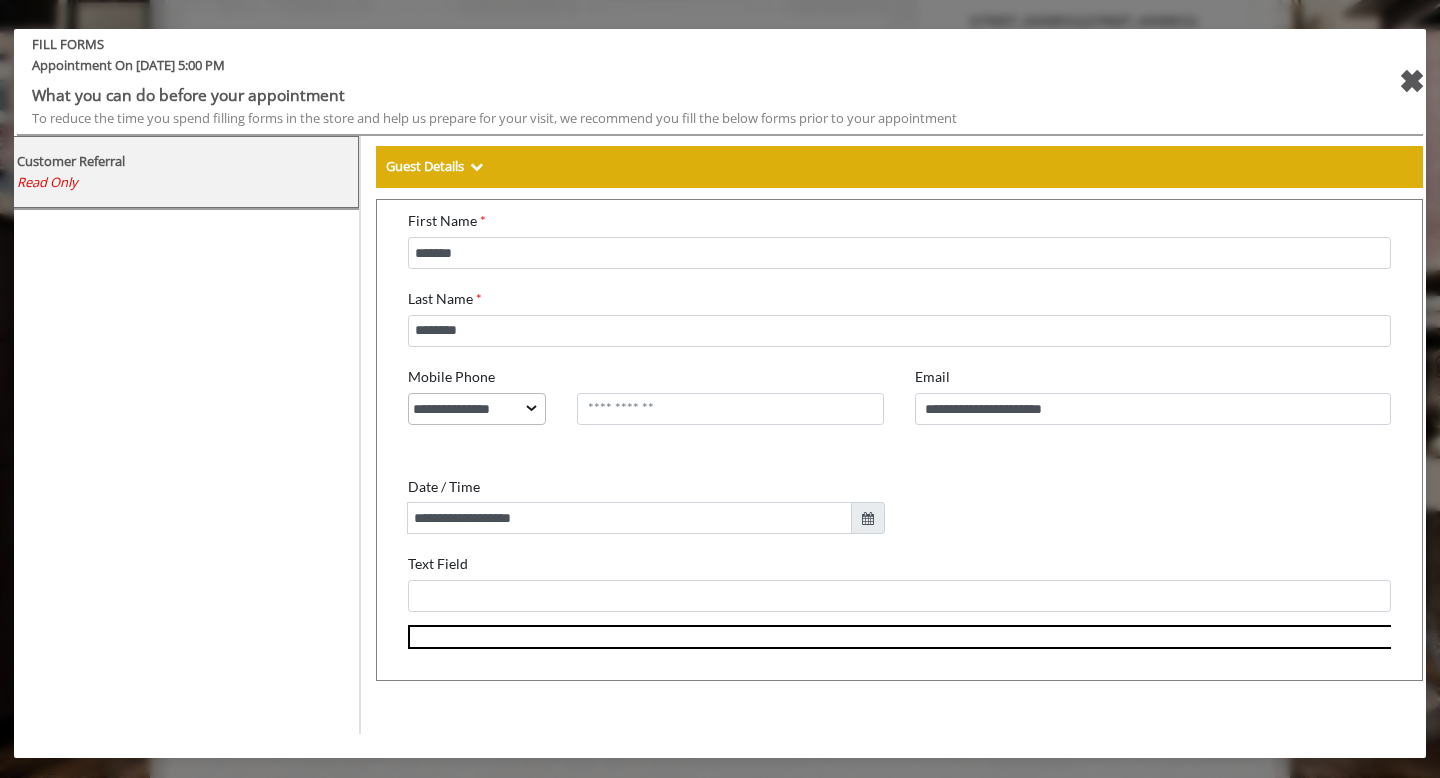 click on "**********" at bounding box center (1141, 442) 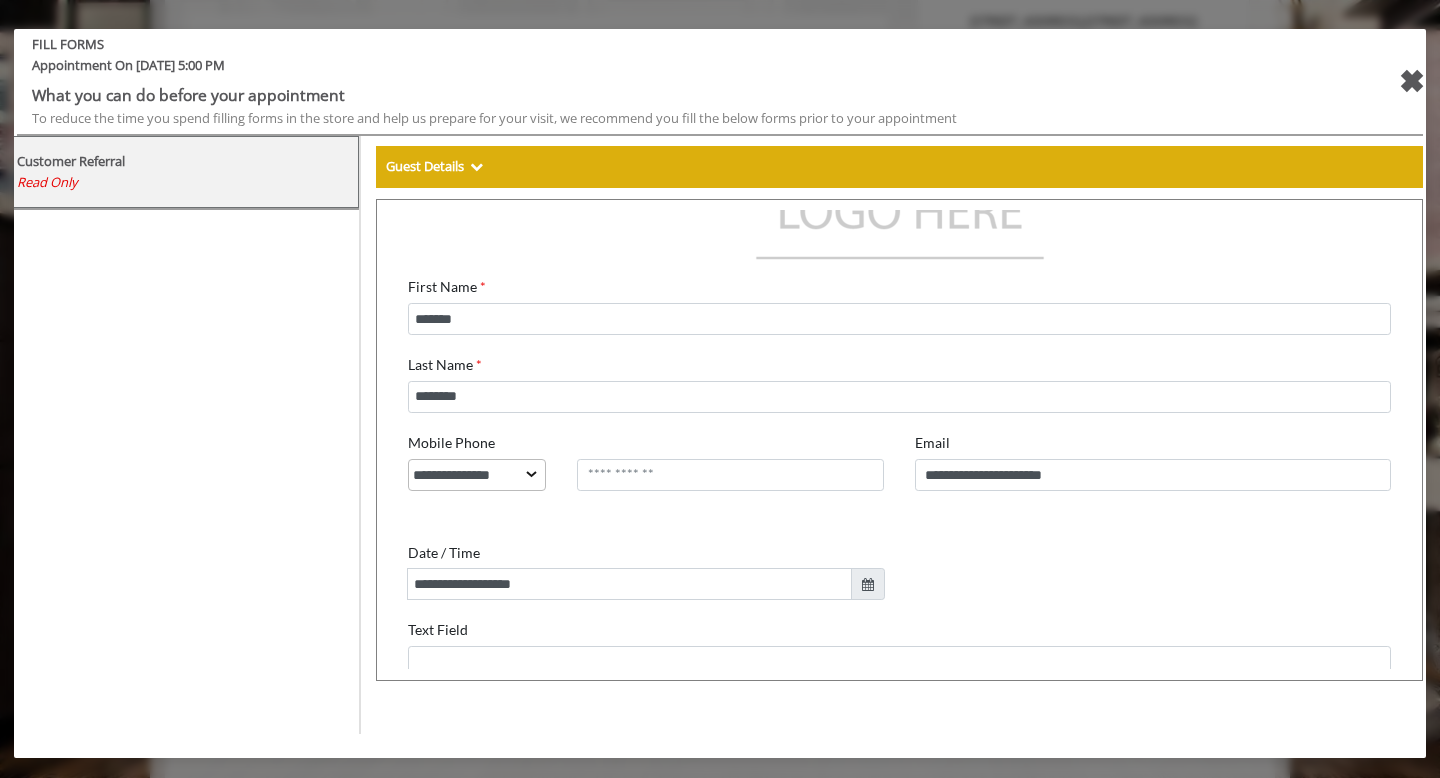 scroll, scrollTop: 0, scrollLeft: 0, axis: both 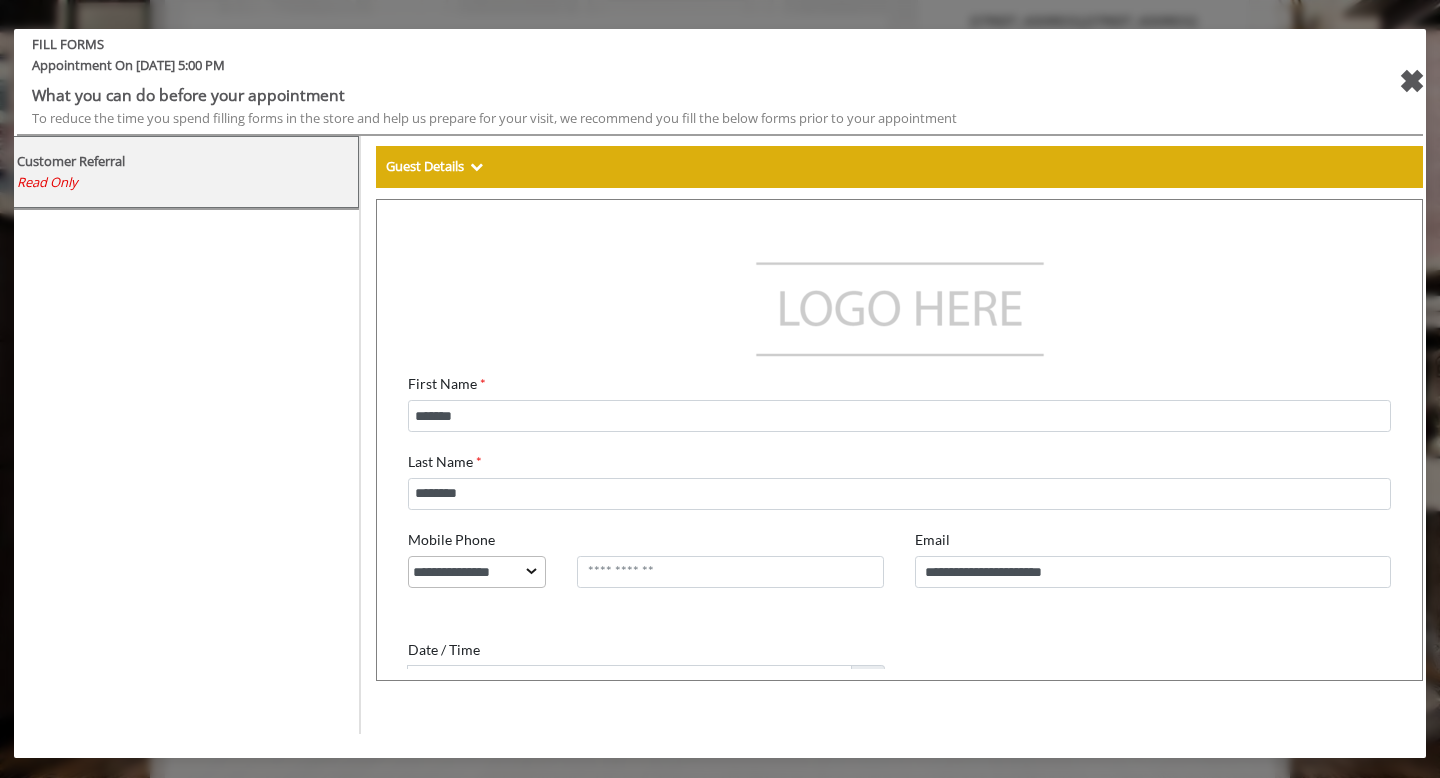 click on "✖" at bounding box center (1411, 81) 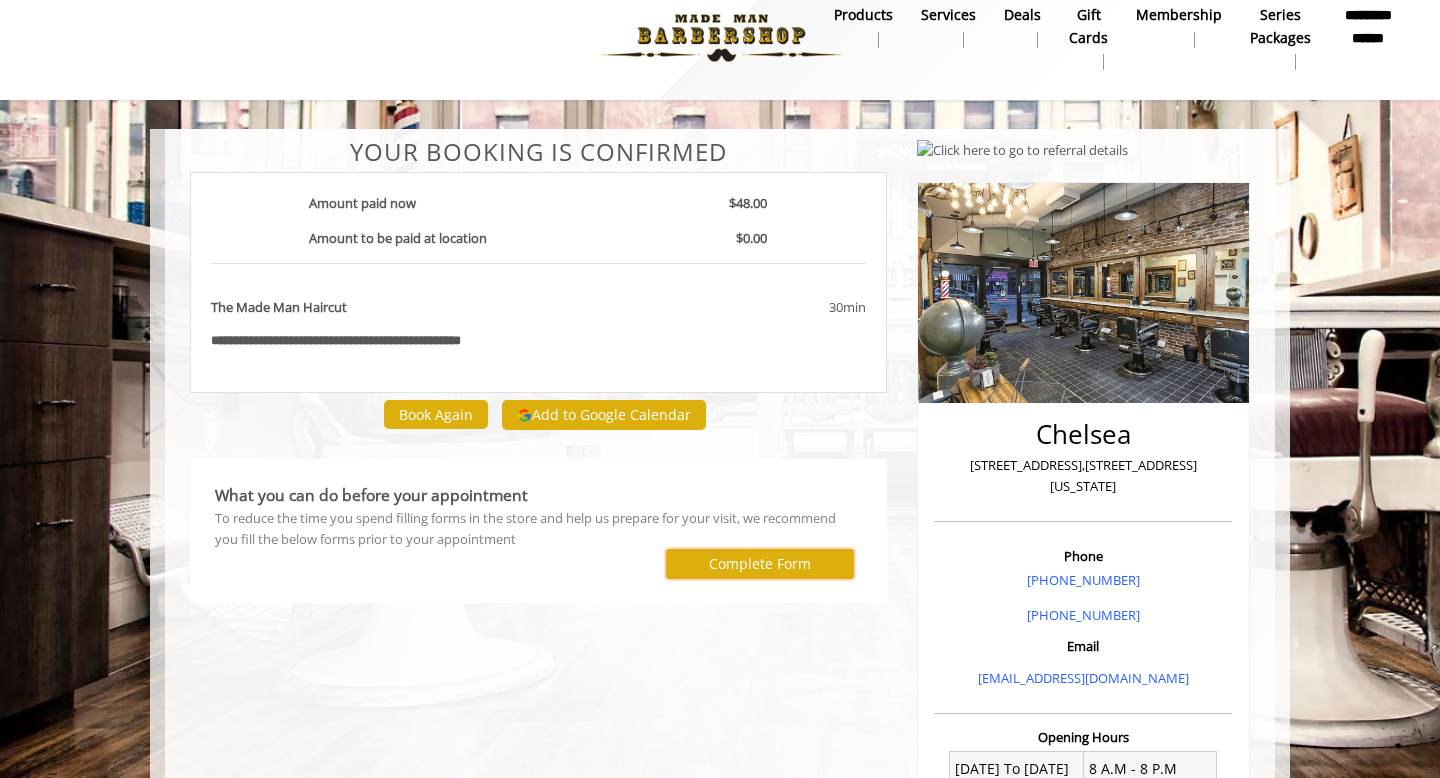 scroll, scrollTop: 10, scrollLeft: 0, axis: vertical 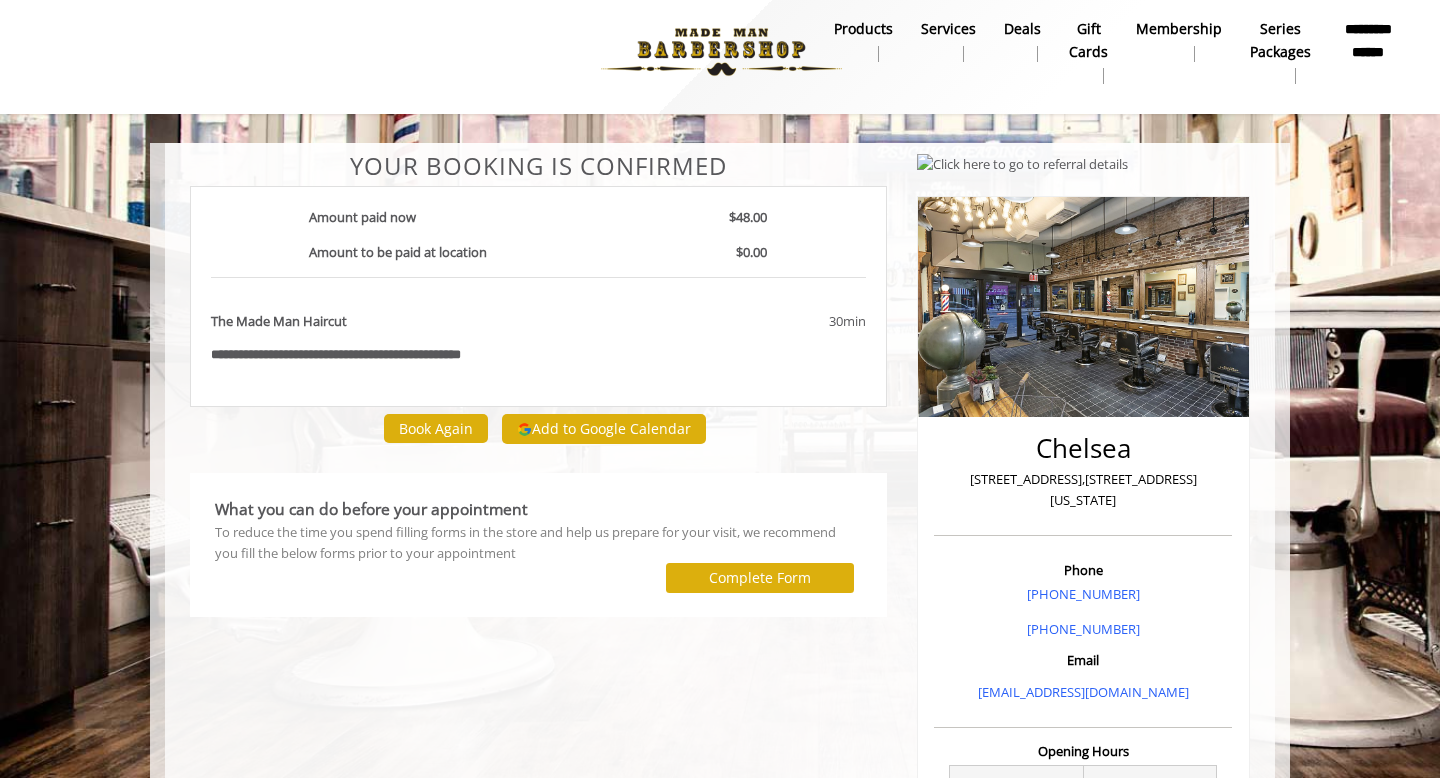 click on "30min" at bounding box center (766, 328) 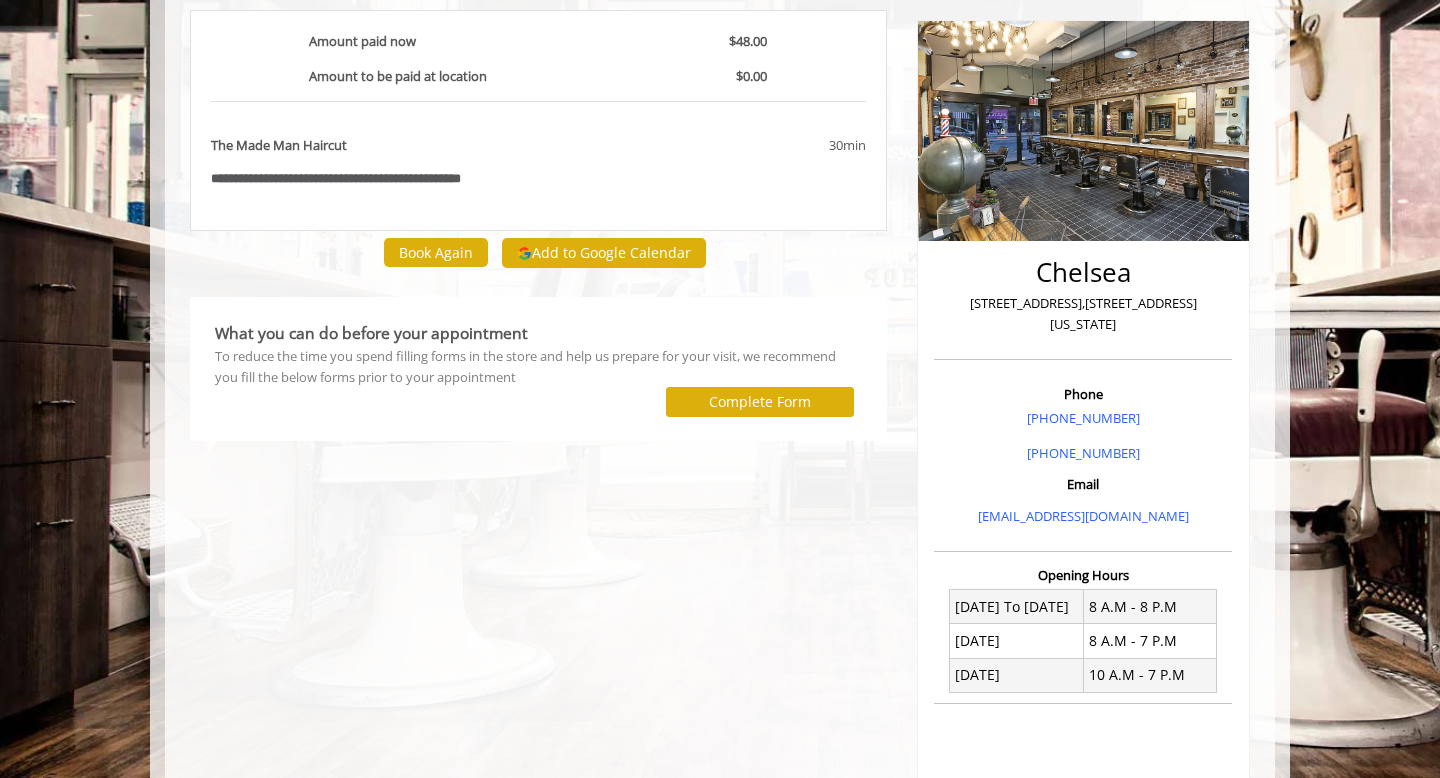 scroll, scrollTop: 468, scrollLeft: 0, axis: vertical 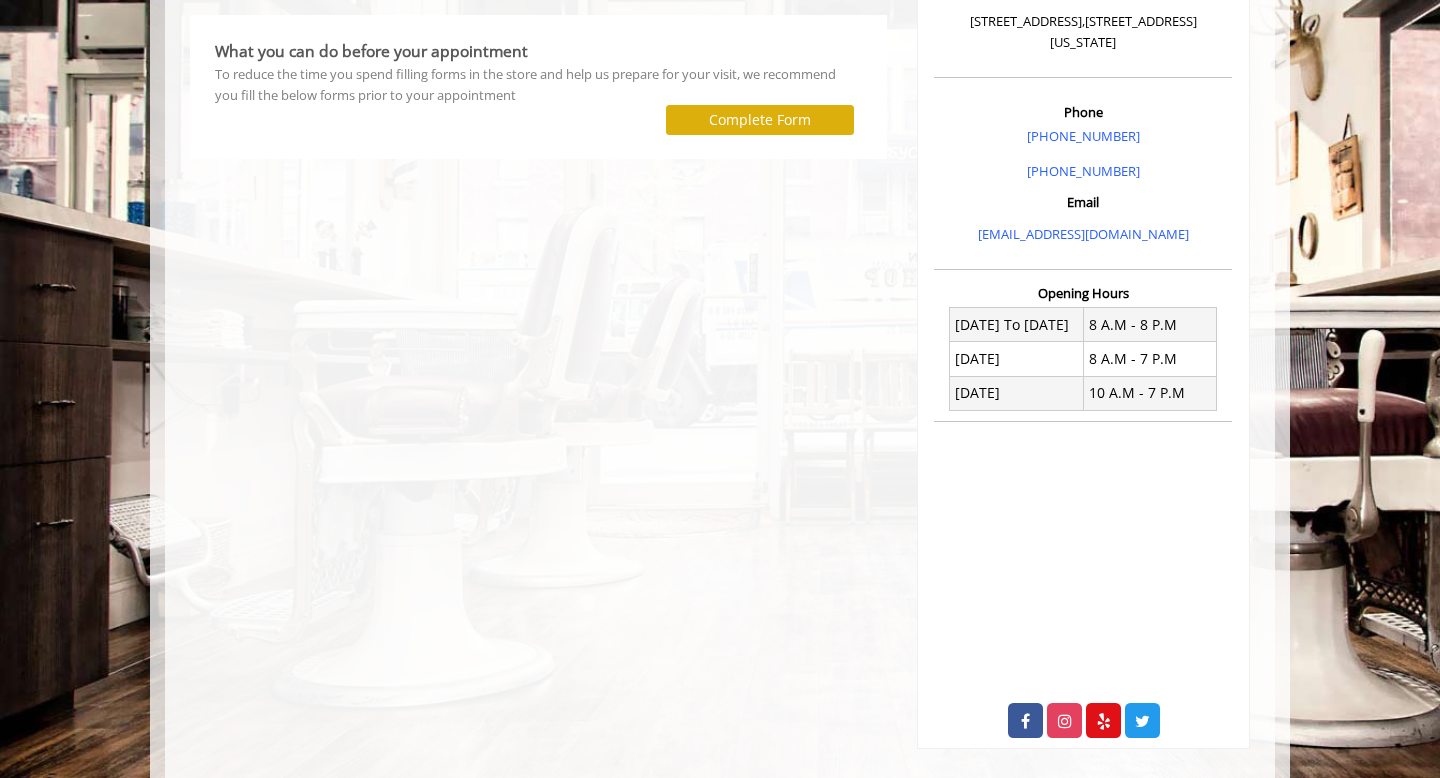 click on "**********" 